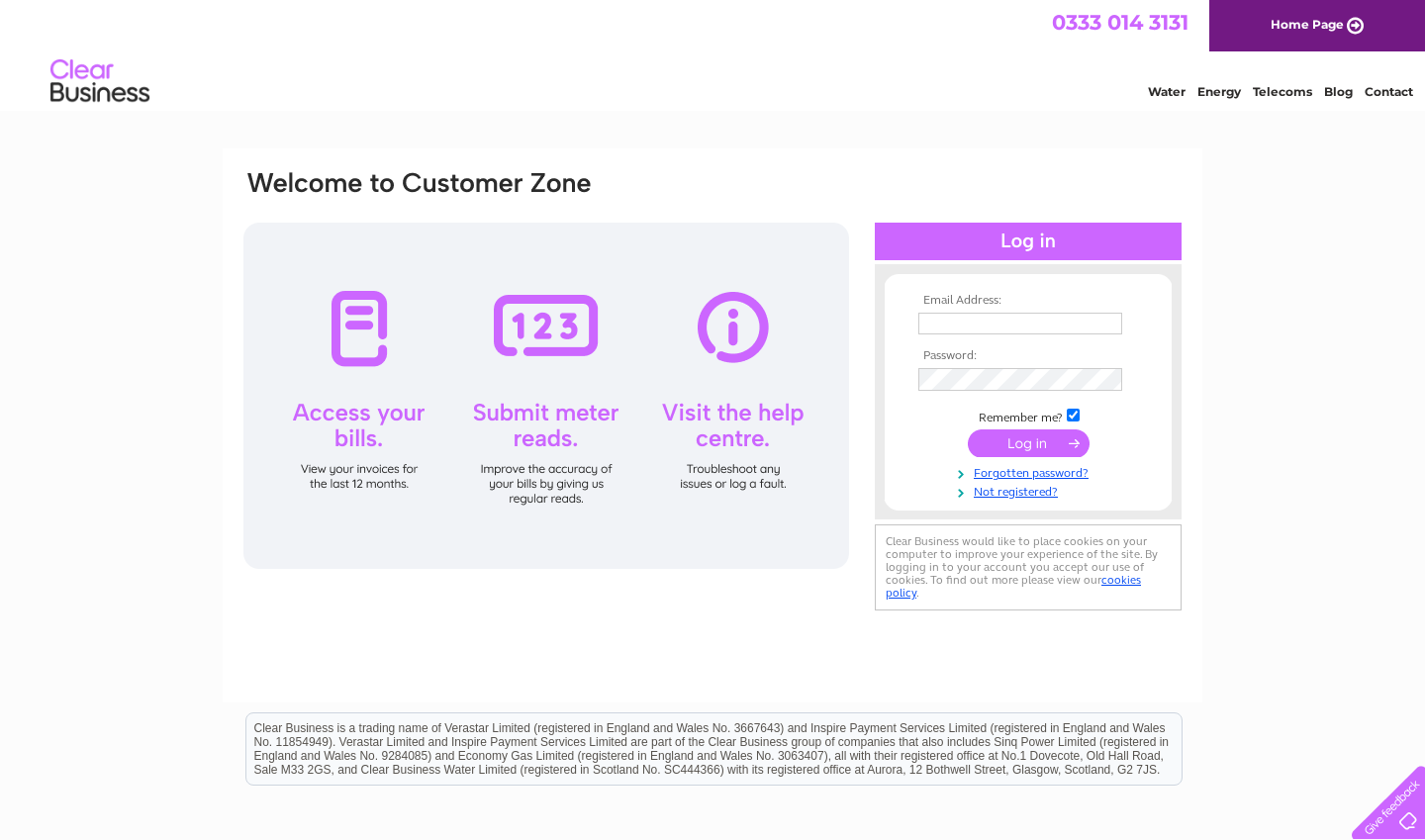 scroll, scrollTop: 0, scrollLeft: 0, axis: both 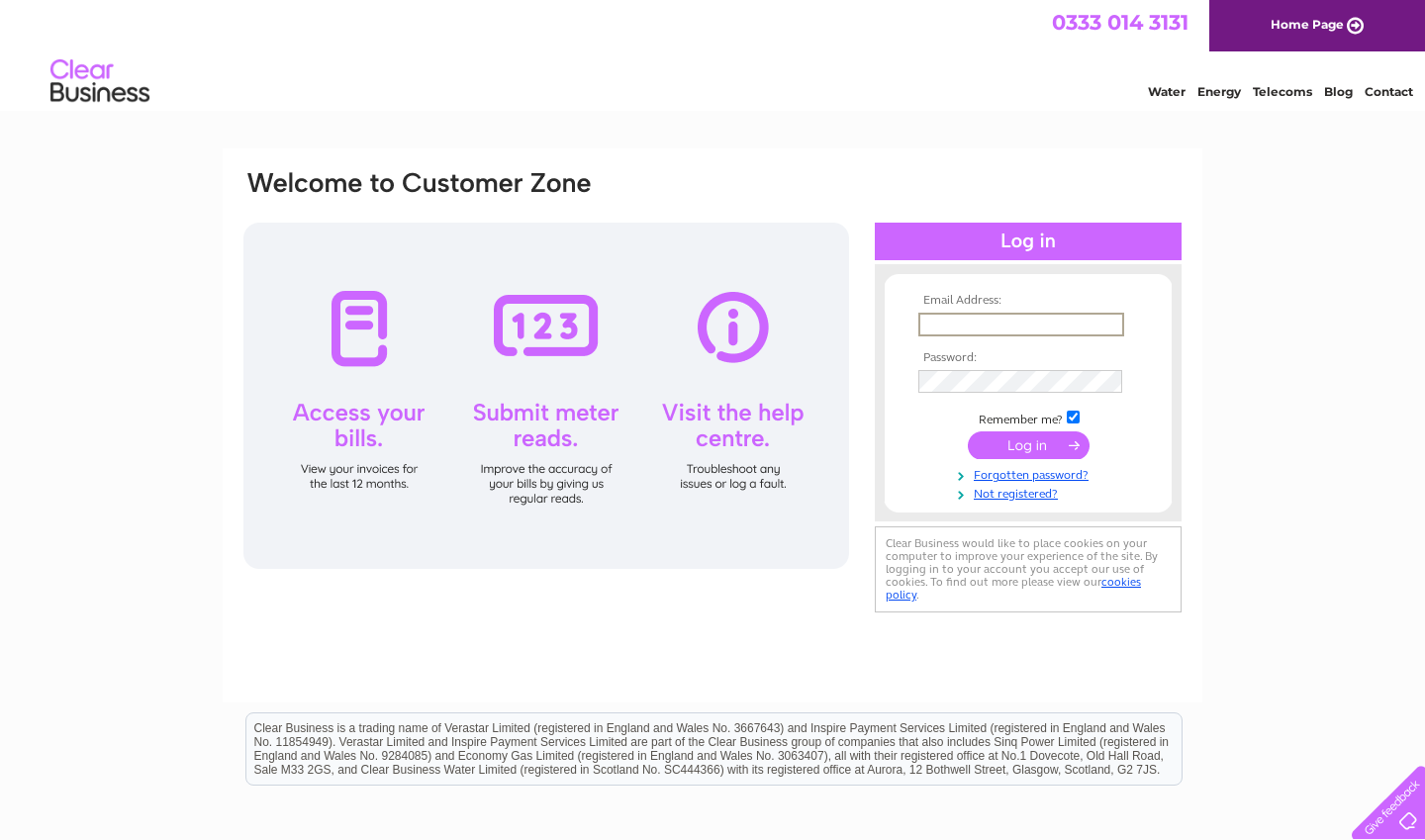 paste on "info@eacharecovery.org" 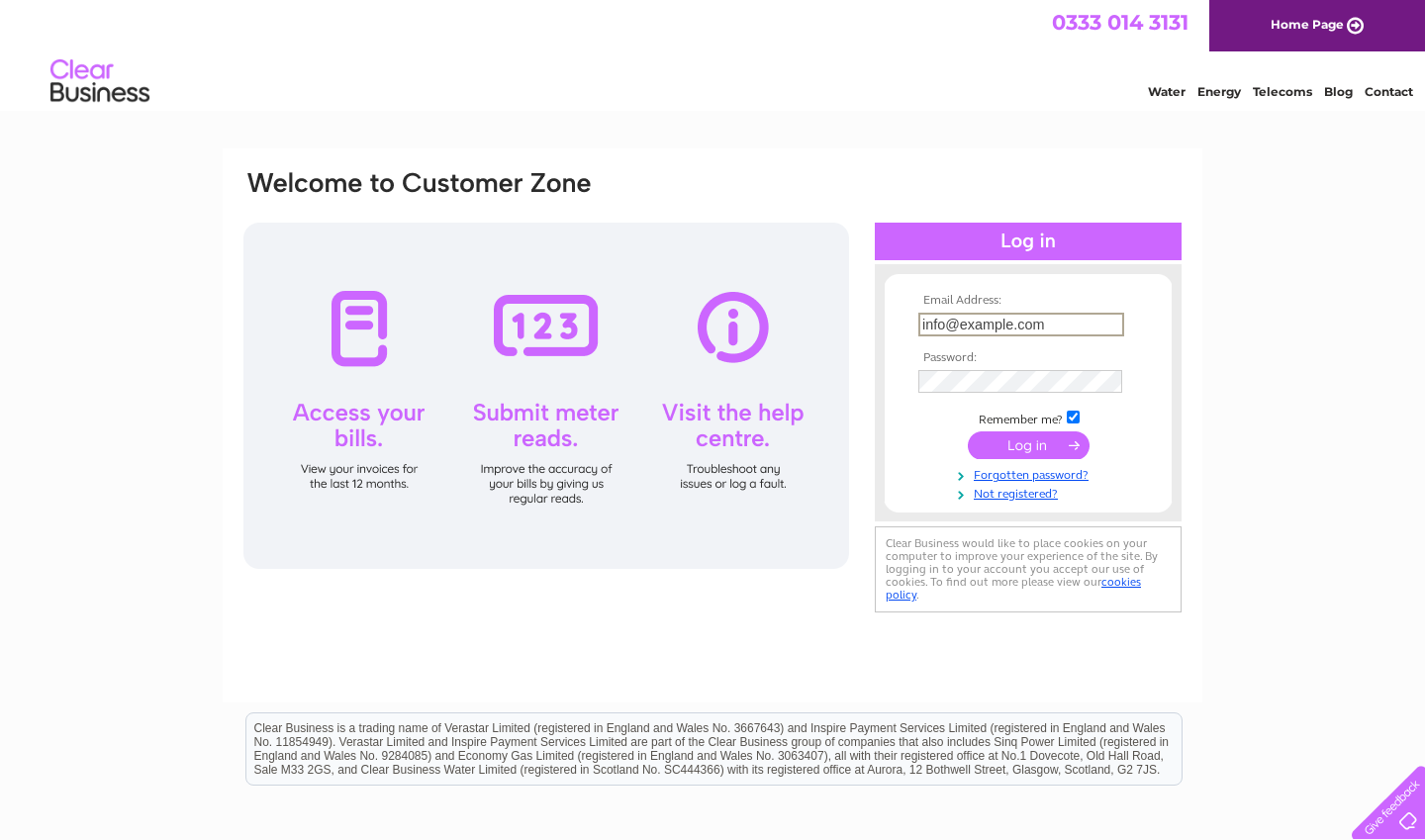 type on "info@eacharecovery.org" 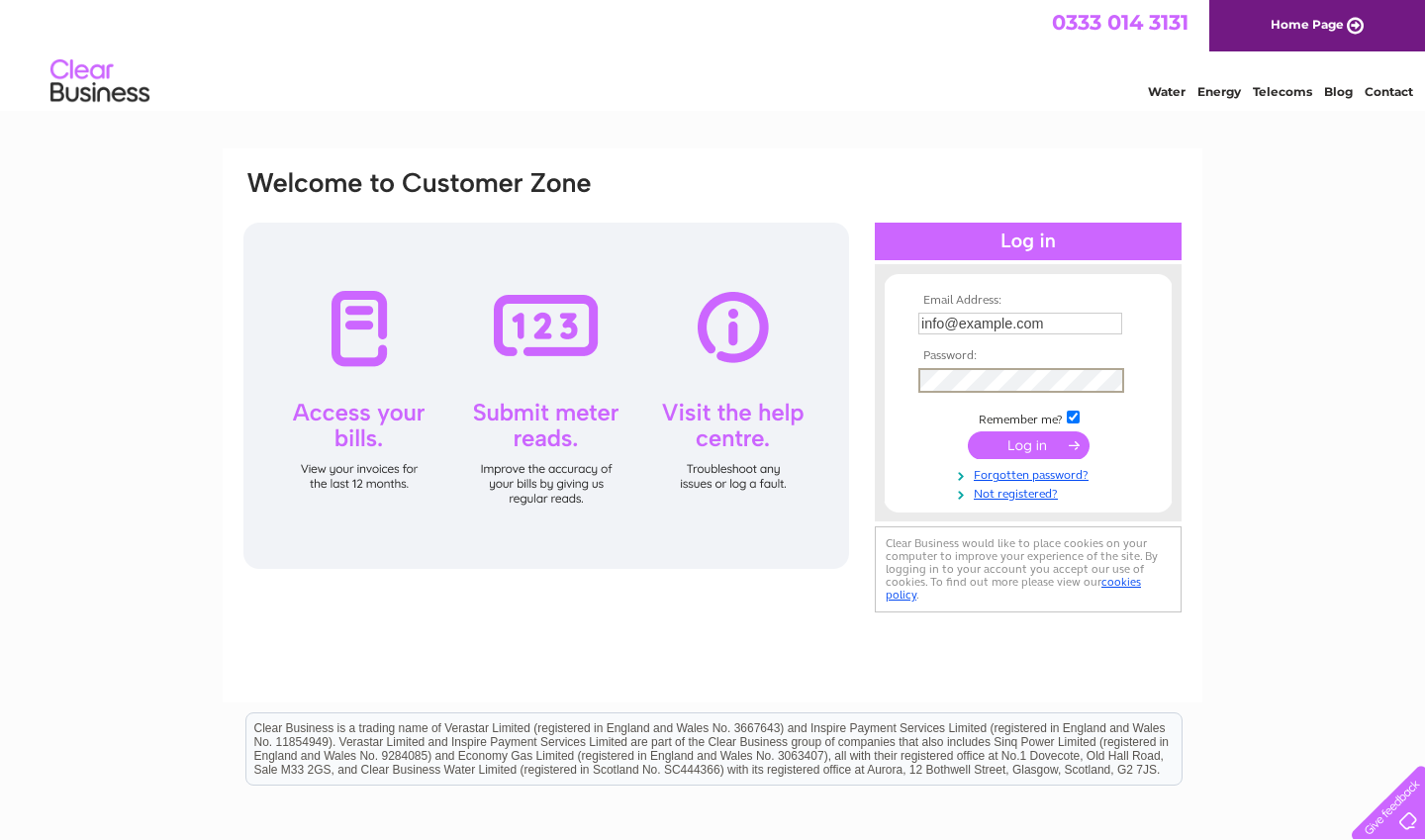 click at bounding box center (1028, 445) 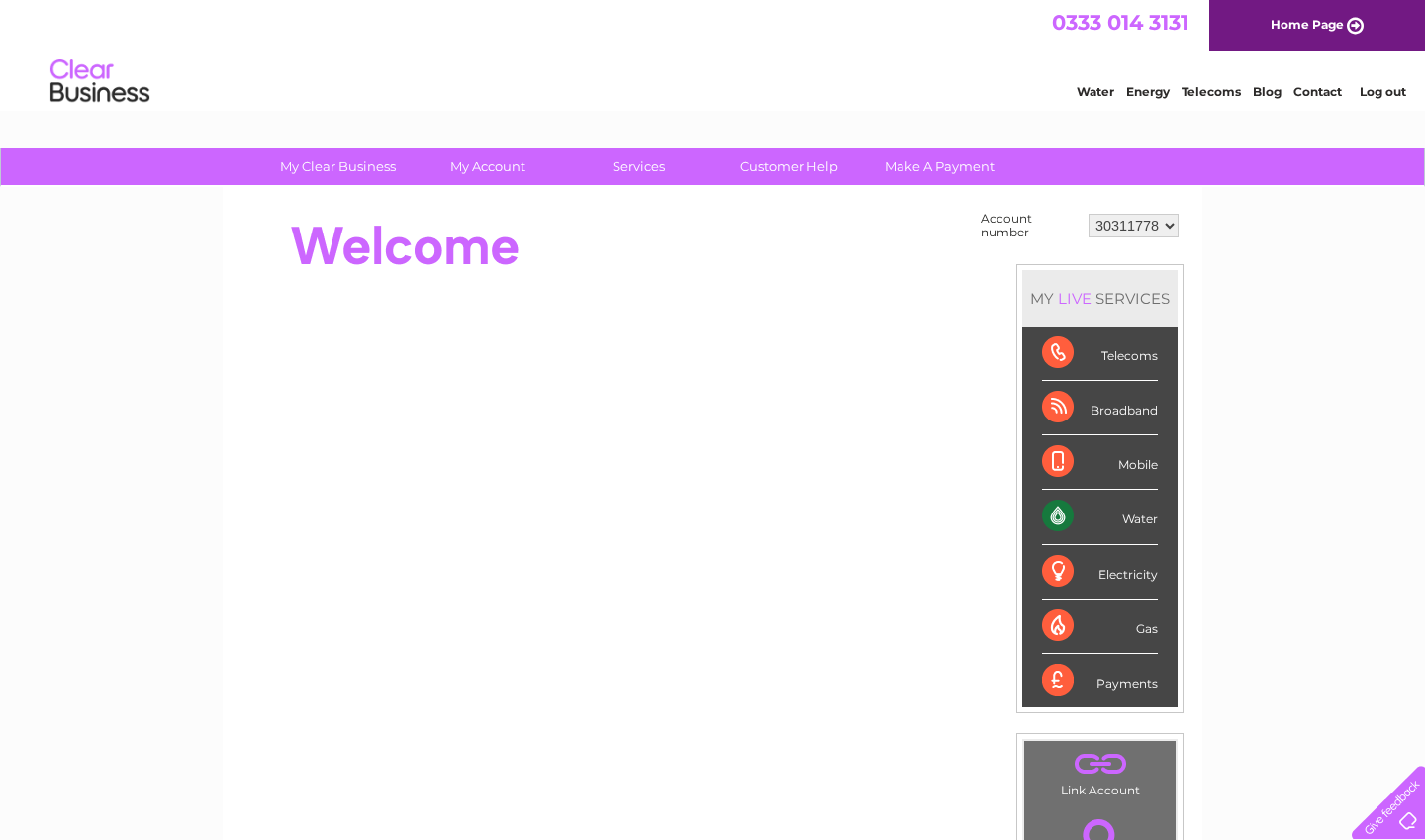 scroll, scrollTop: 0, scrollLeft: 0, axis: both 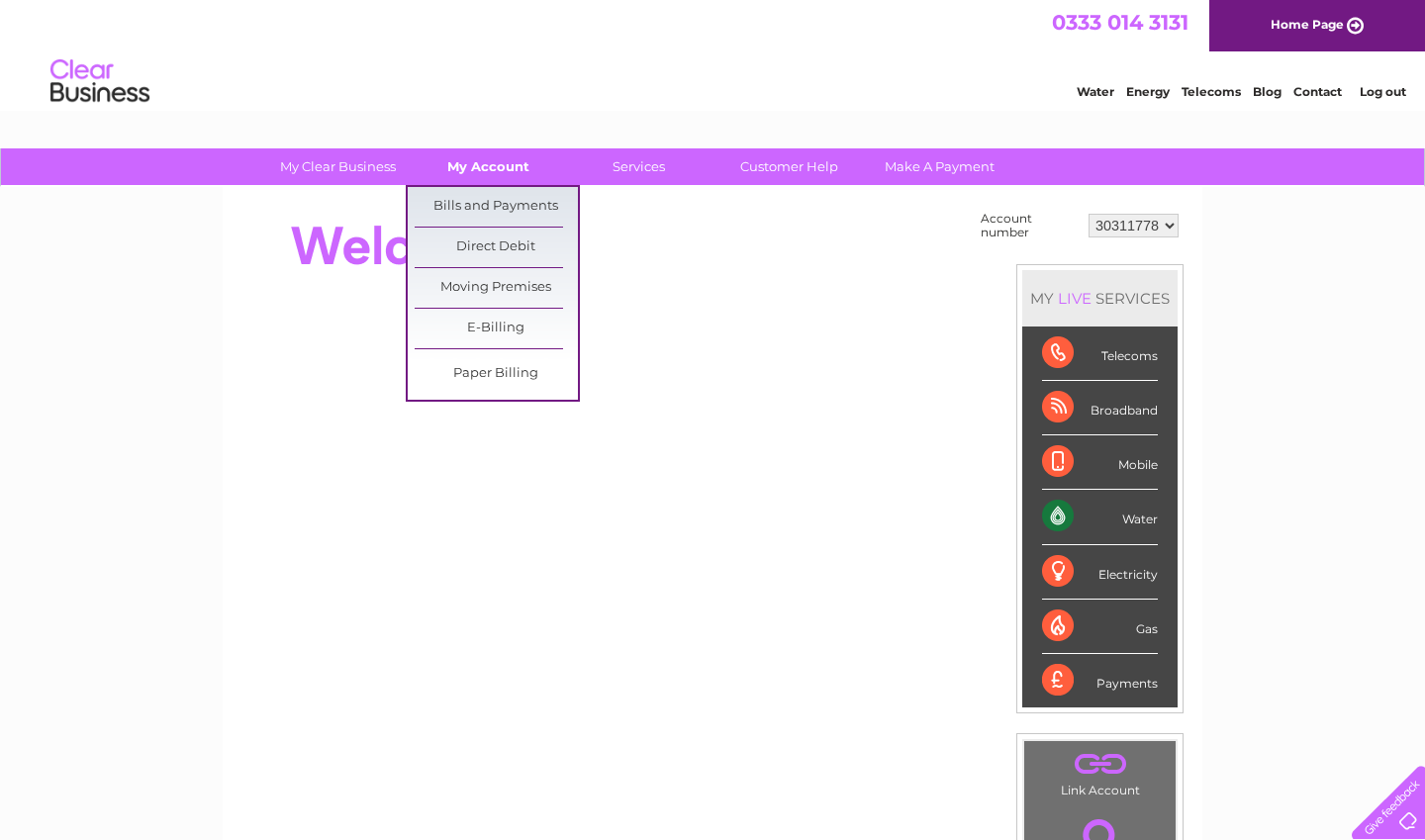 click on "My Account" at bounding box center (488, 166) 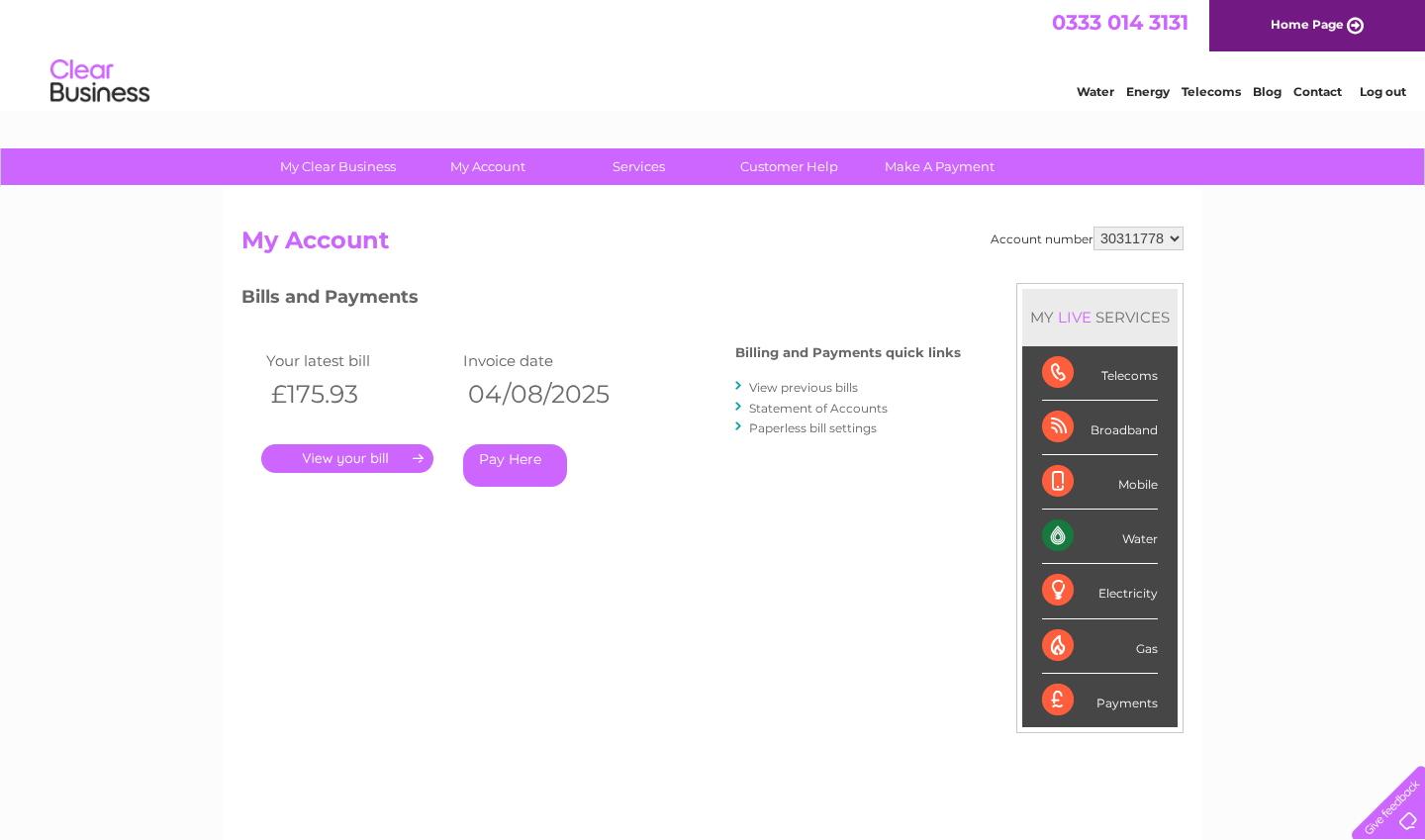 scroll, scrollTop: 0, scrollLeft: 0, axis: both 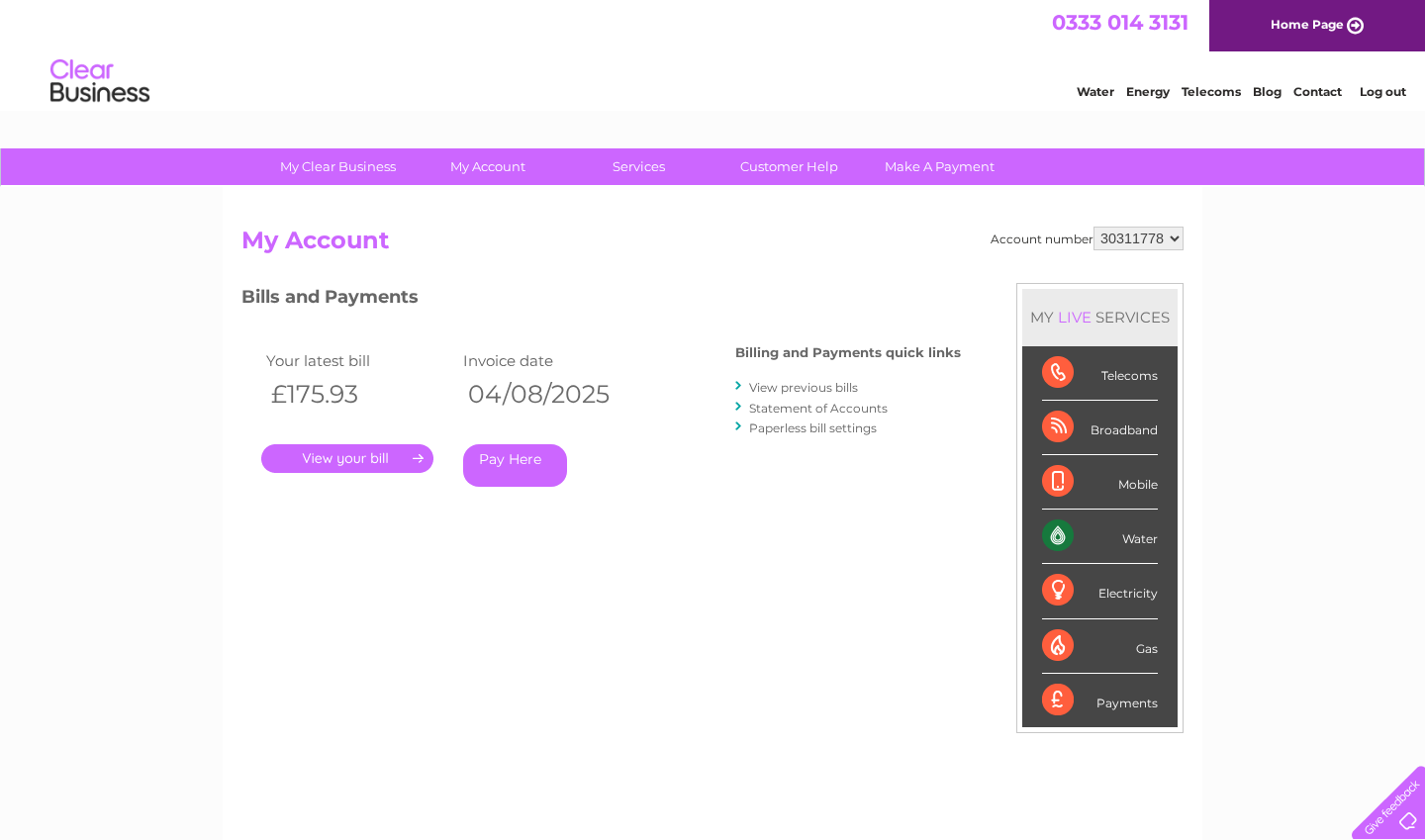 click on "Account number    30311778
My Account
MY LIVE SERVICES
Telecoms
Broadband
Mobile
Water
Electricity
Gas
Payments
Bills and Payments
Billing and Payments quick links
." at bounding box center (712, 524) 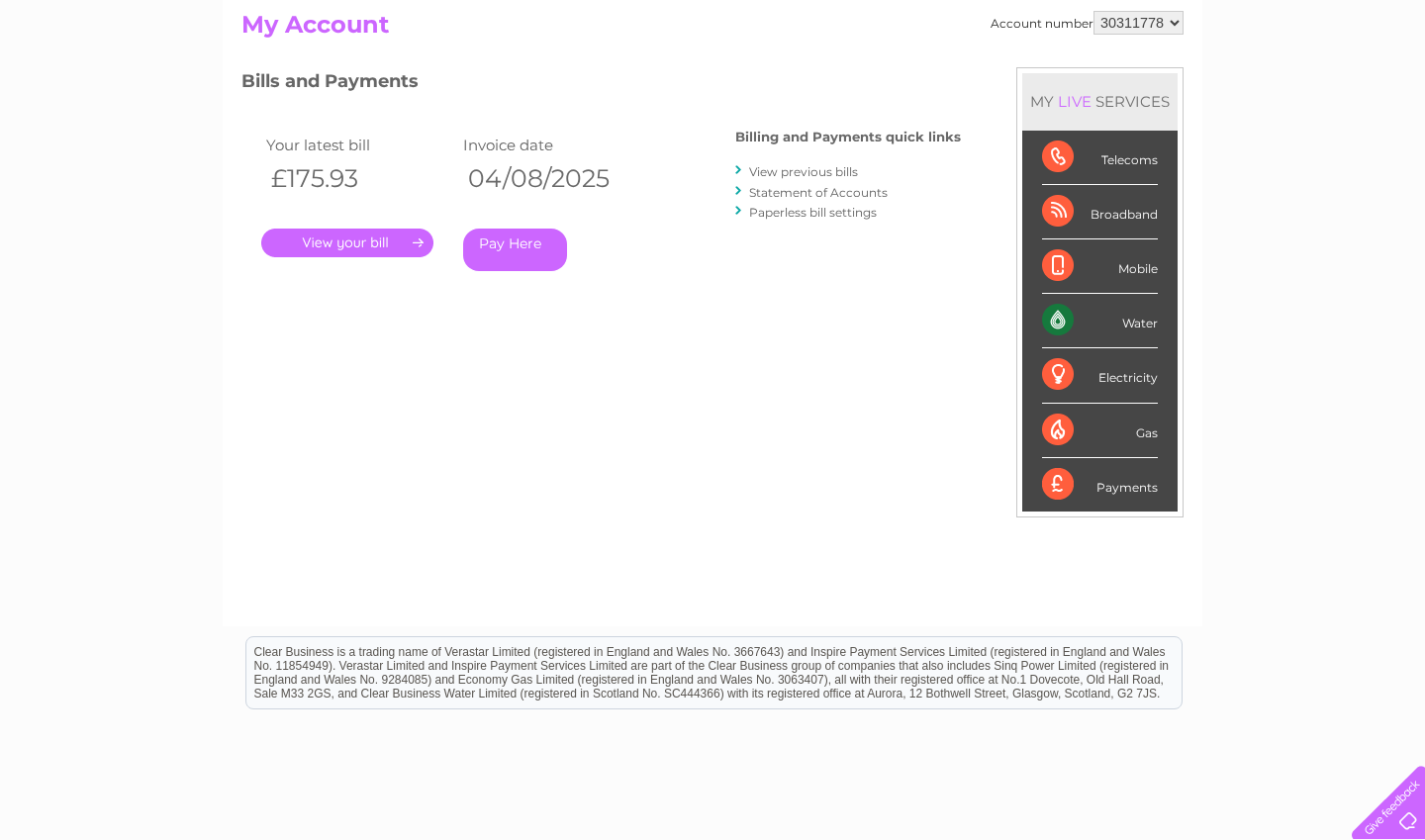 scroll, scrollTop: 5, scrollLeft: 0, axis: vertical 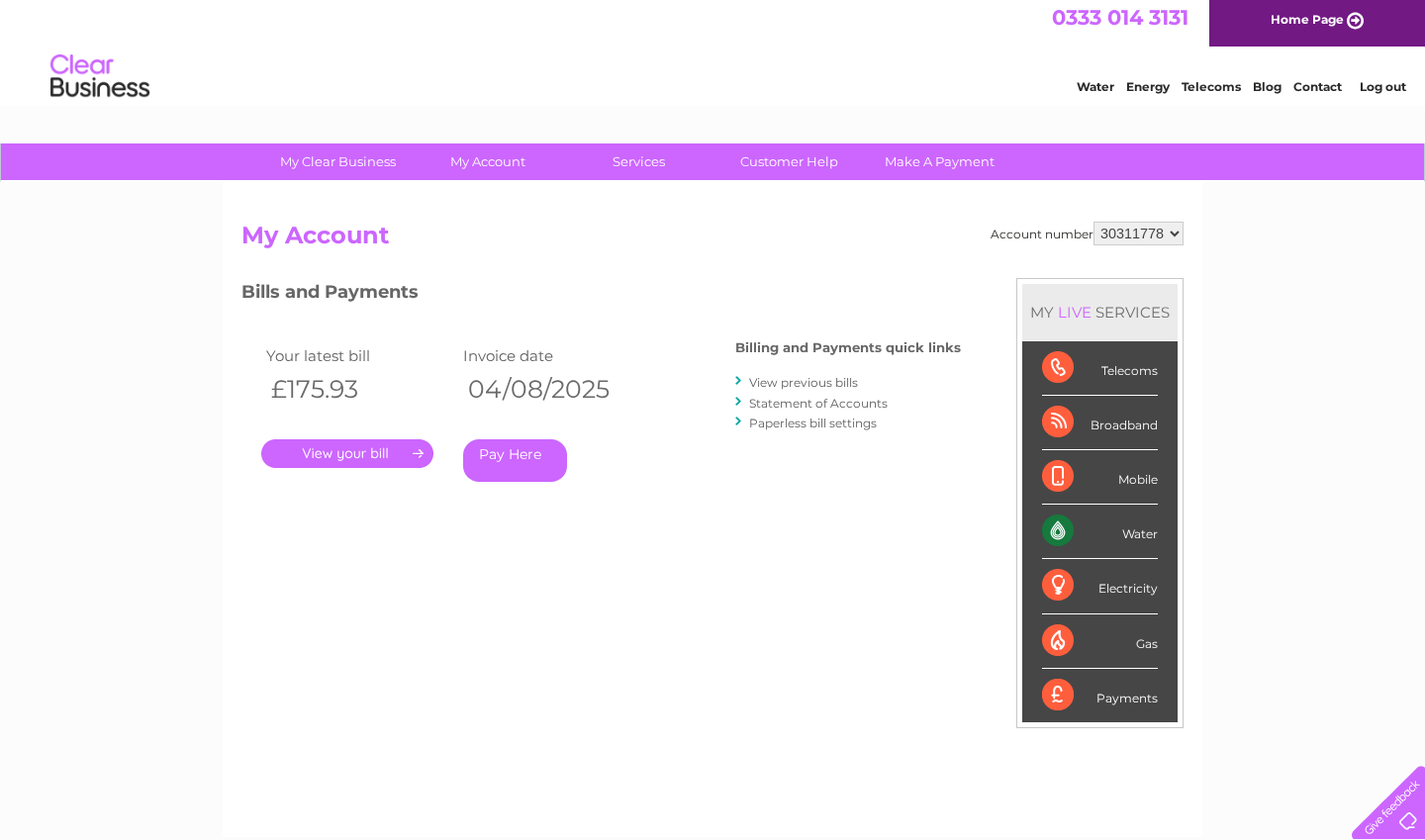 click on "Statement of Accounts" at bounding box center [818, 403] 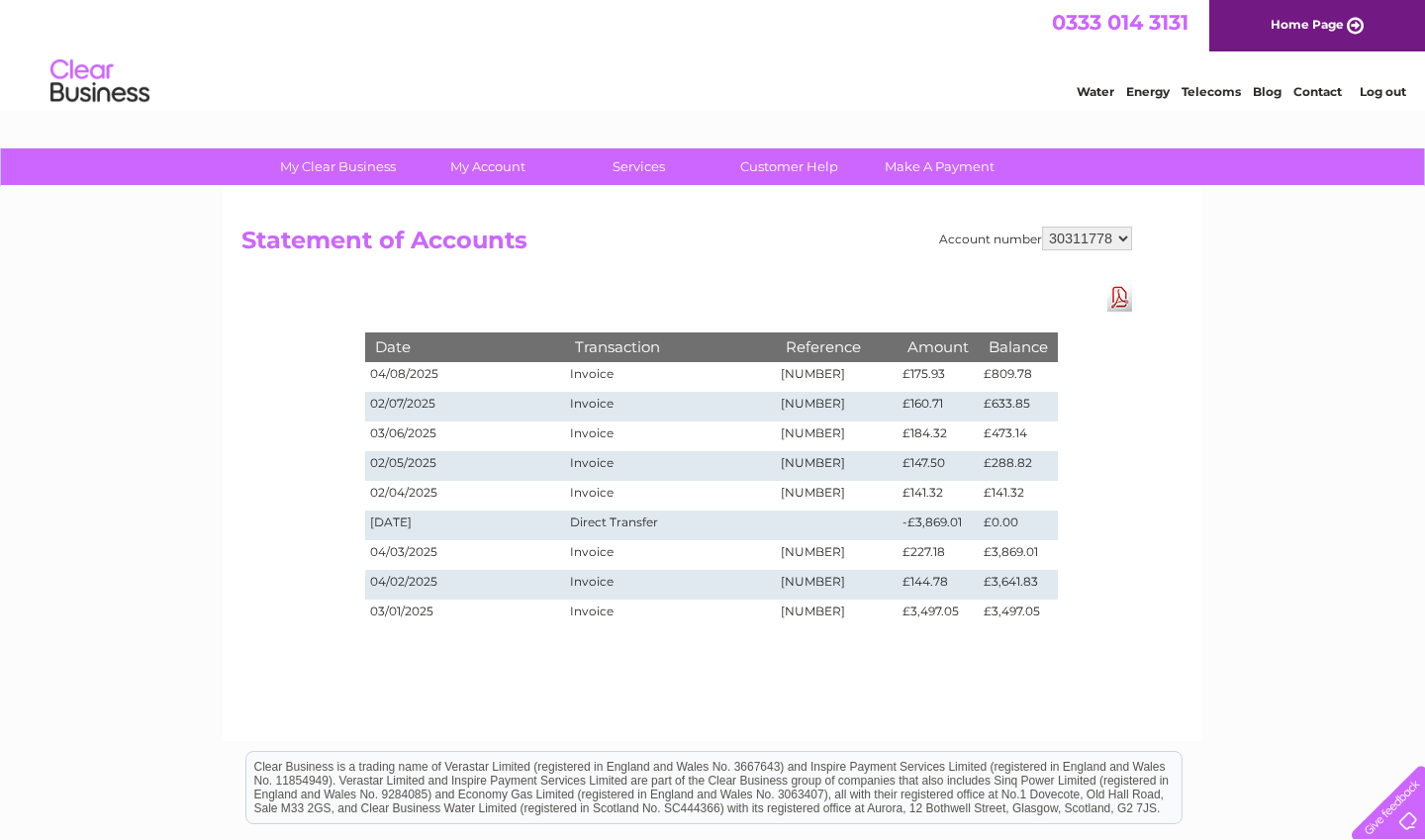 scroll, scrollTop: 0, scrollLeft: 0, axis: both 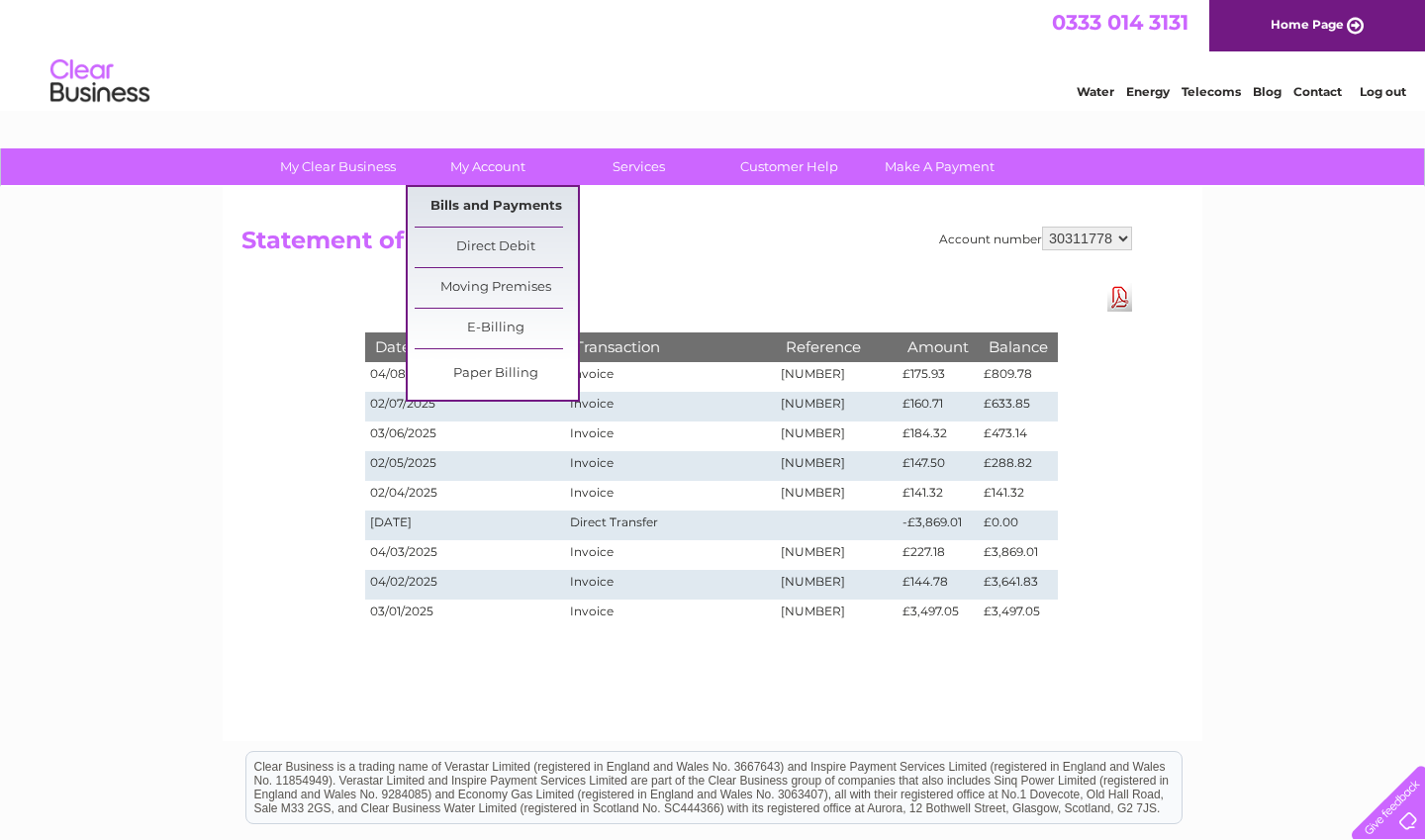 click on "Bills and Payments" at bounding box center [496, 207] 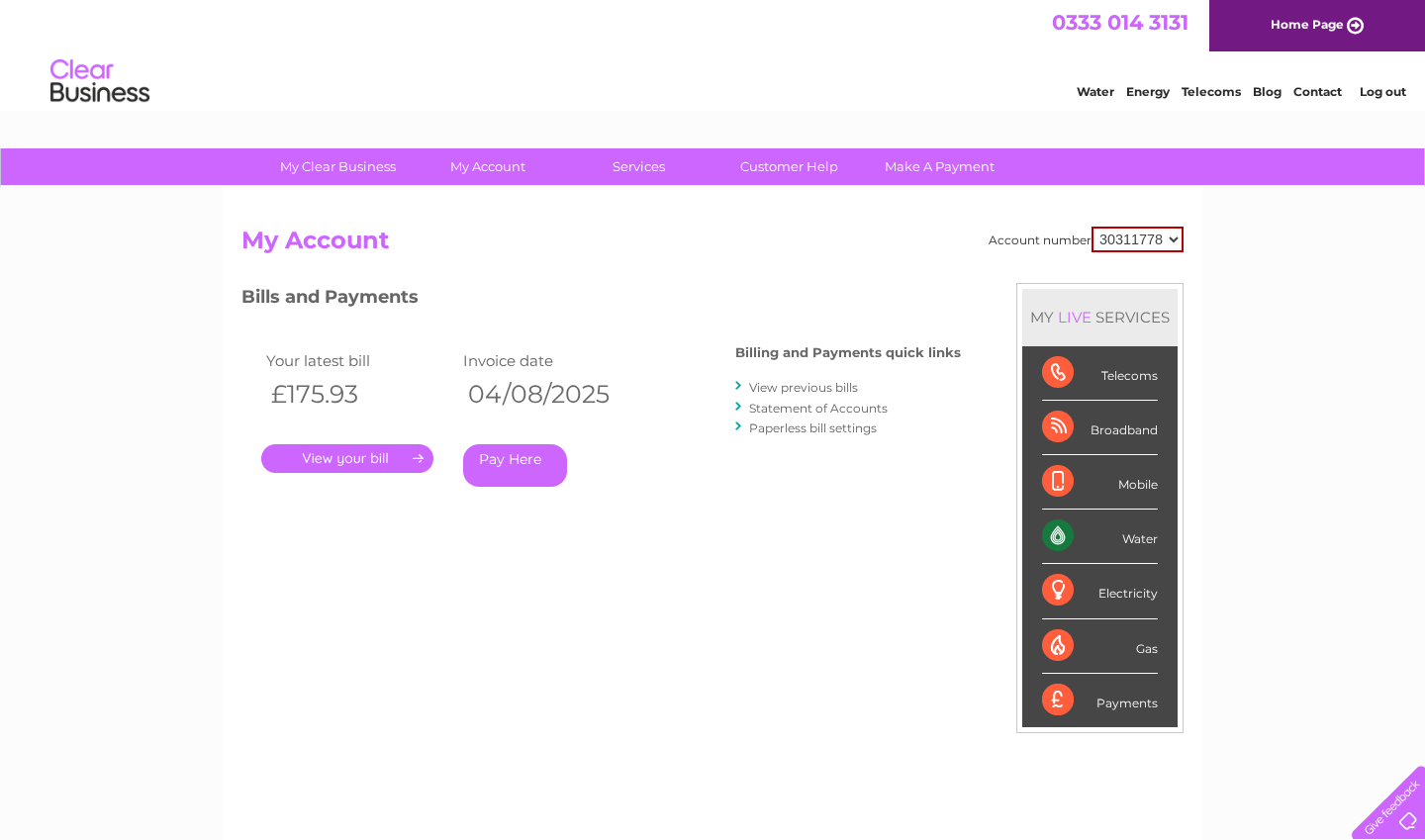 scroll, scrollTop: 0, scrollLeft: 0, axis: both 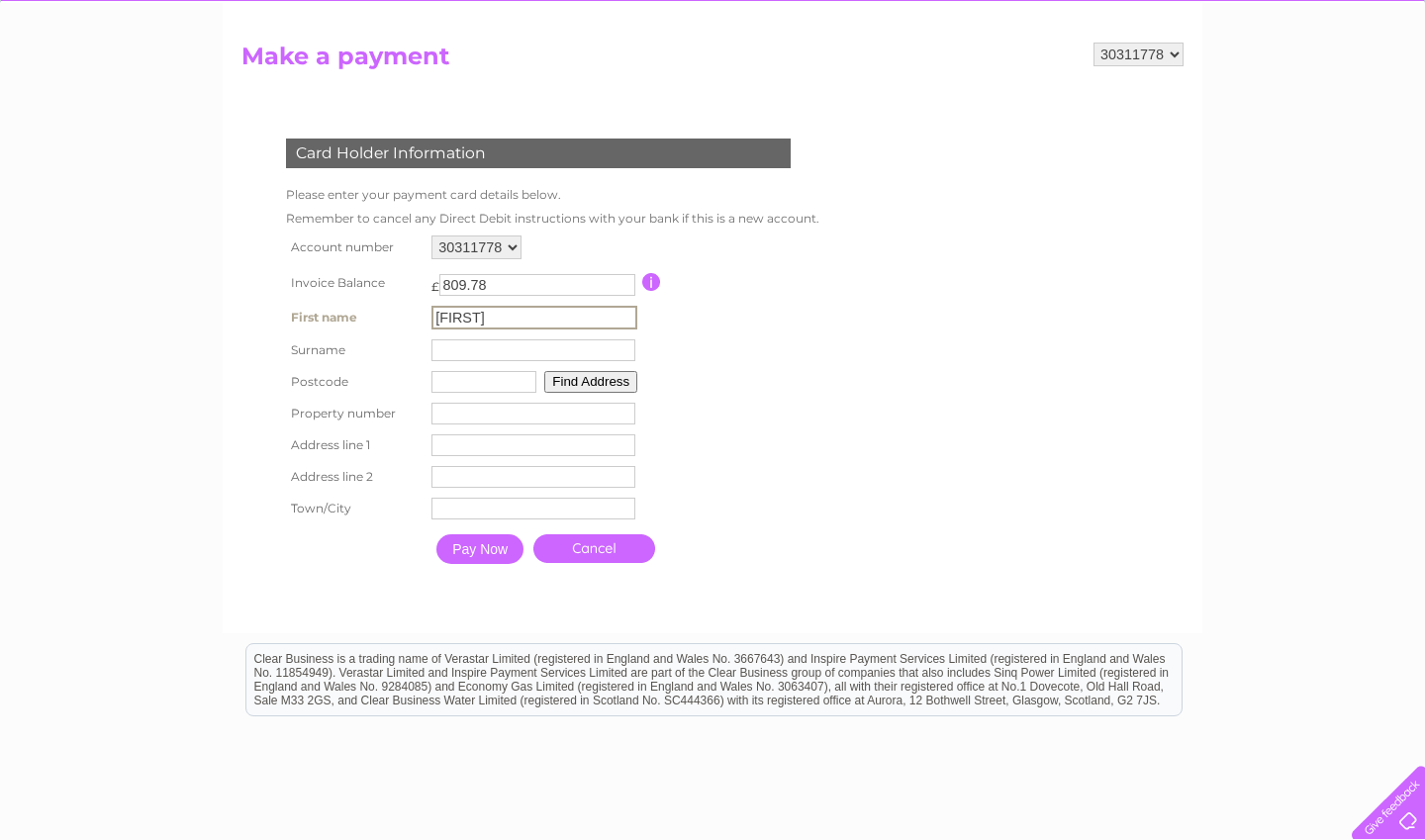 type on "[LAST]" 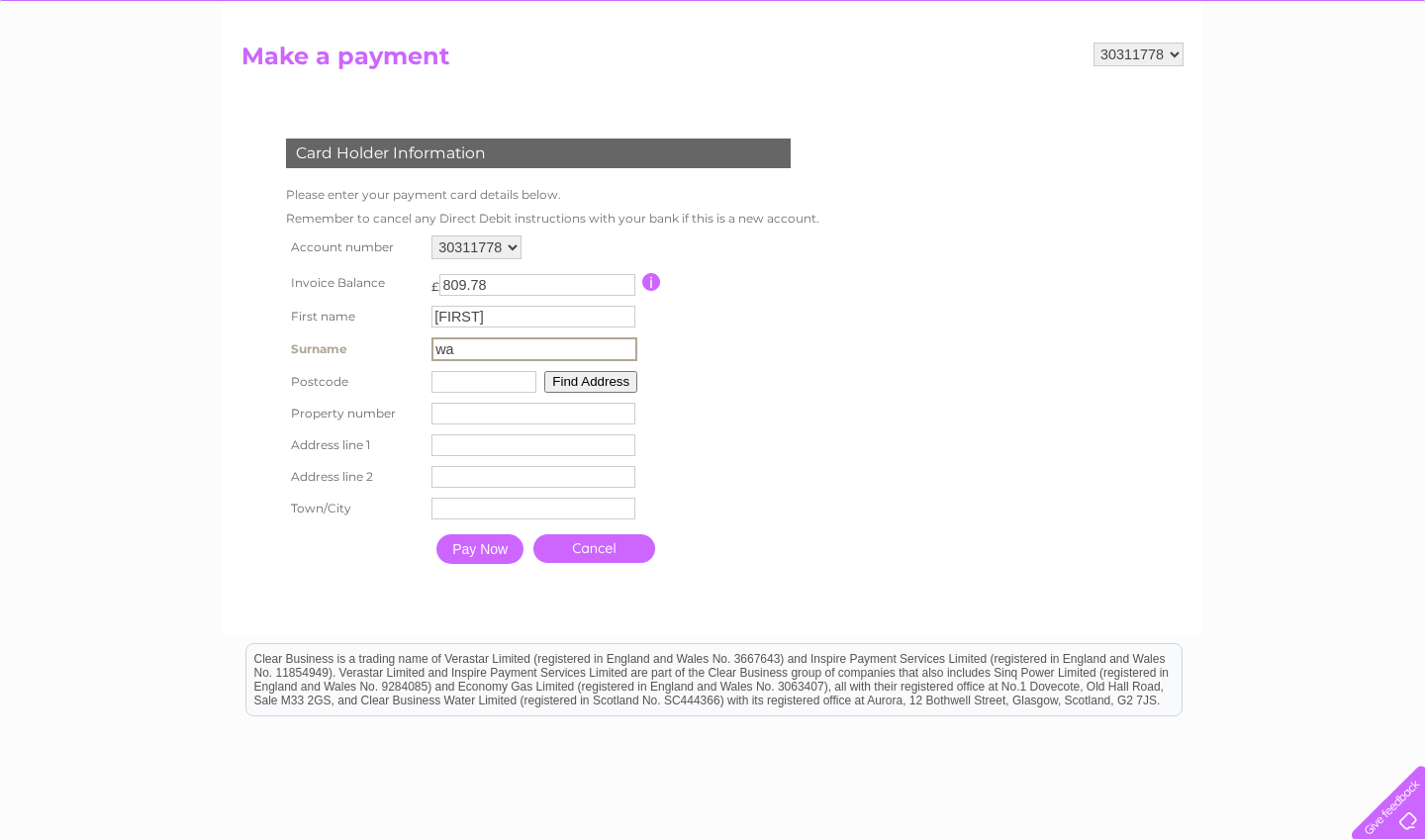 type on "w" 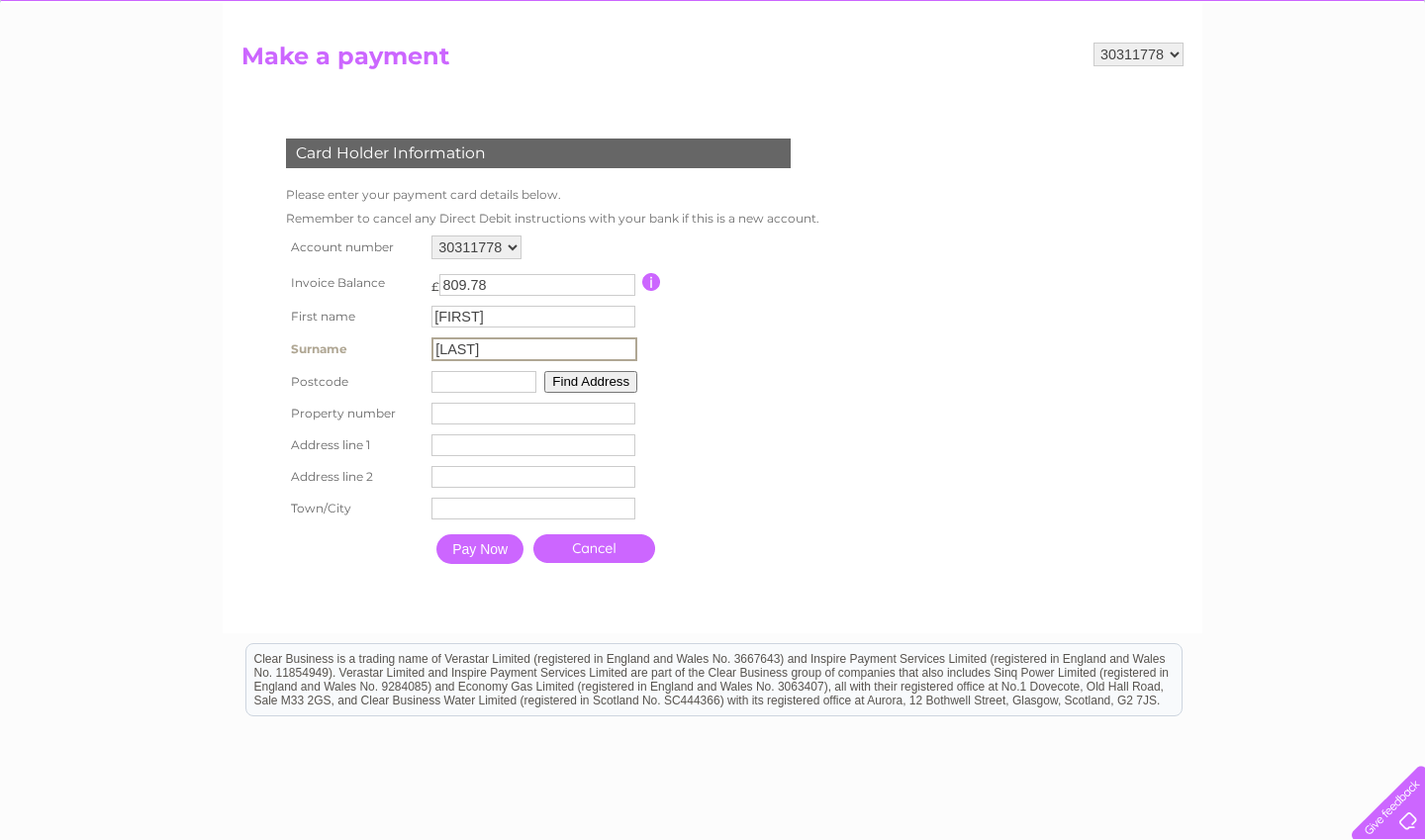 type on "[LAST]" 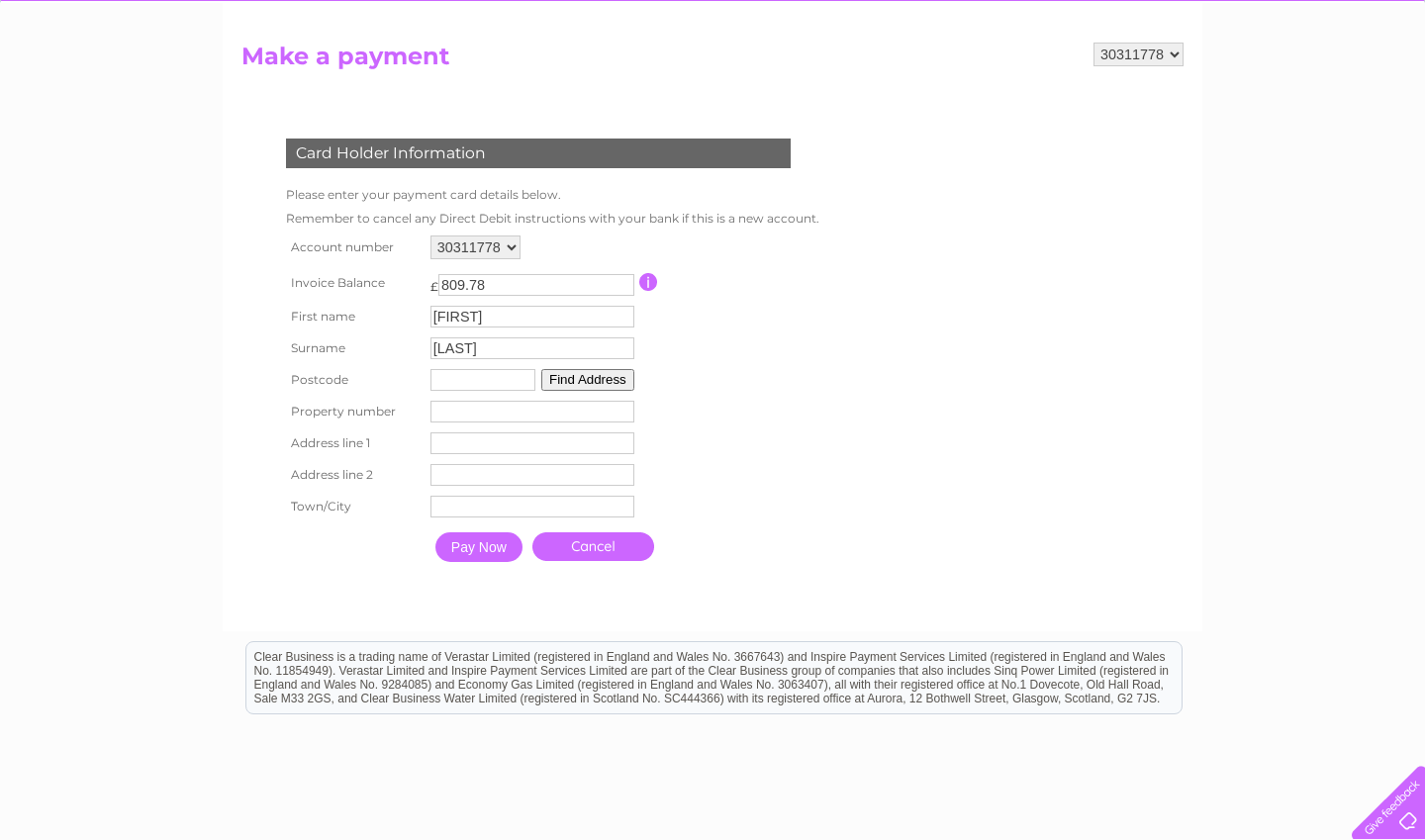 click on "Pay Now" at bounding box center [479, 547] 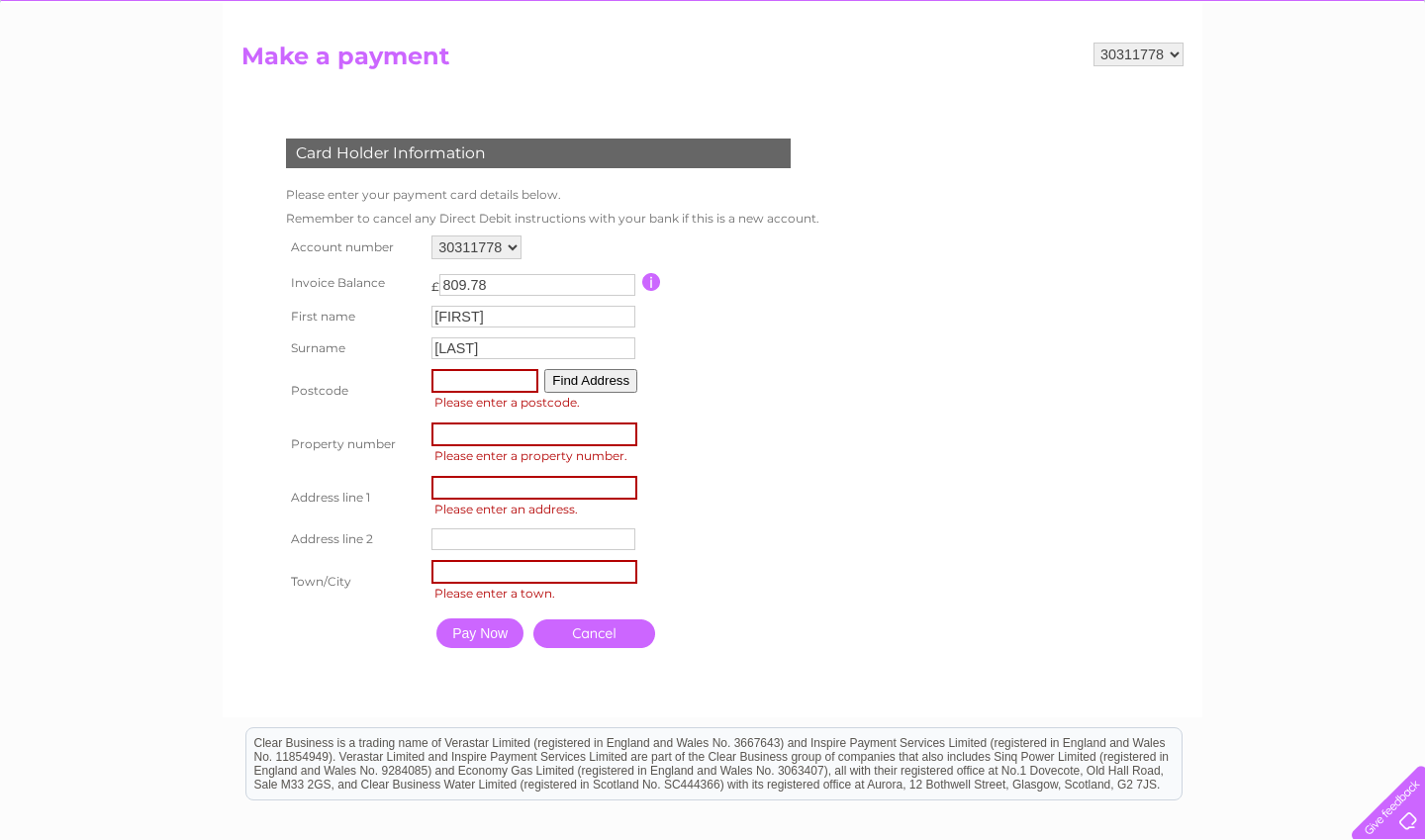 click at bounding box center (485, 381) 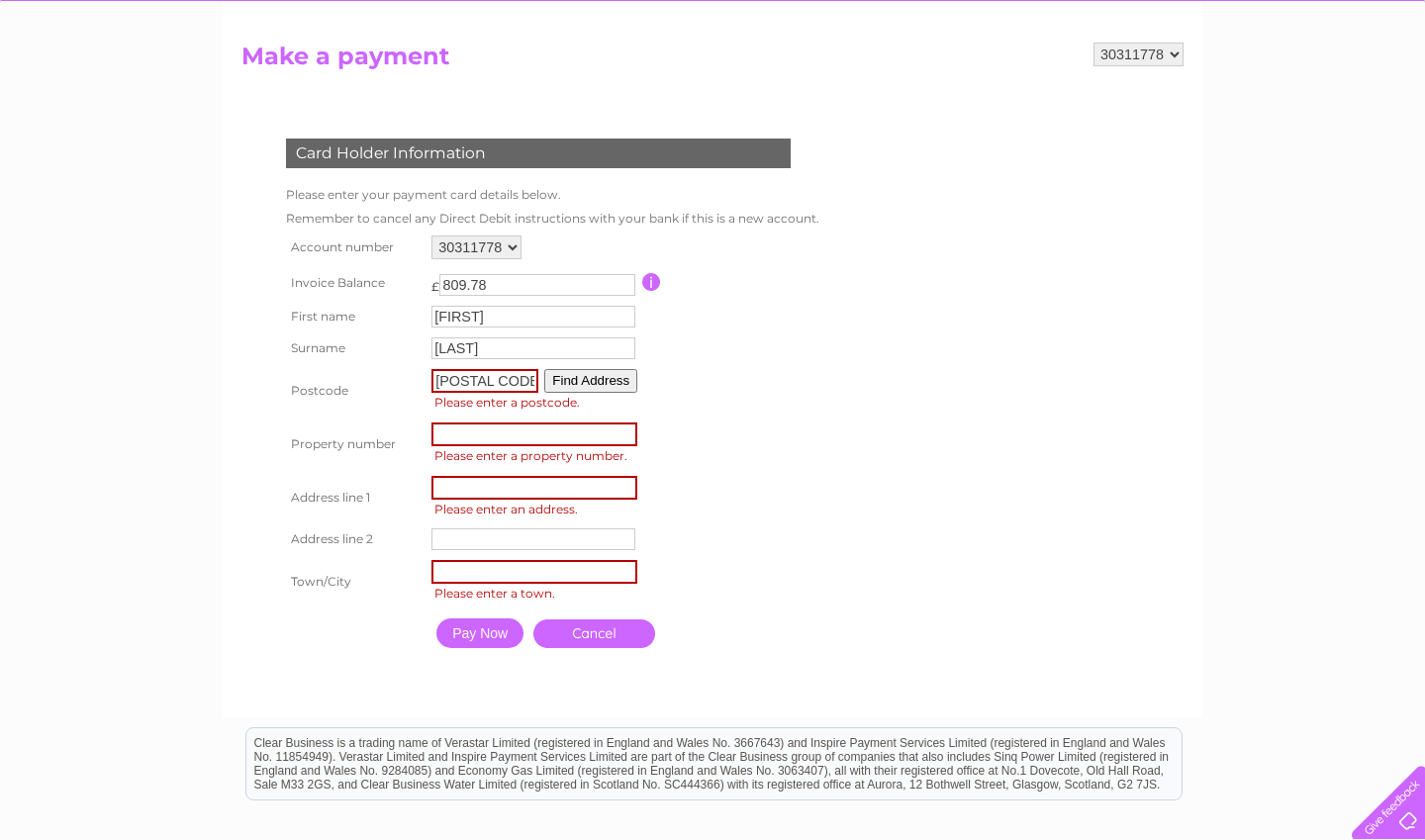 type on "[POSTAL_CODE]" 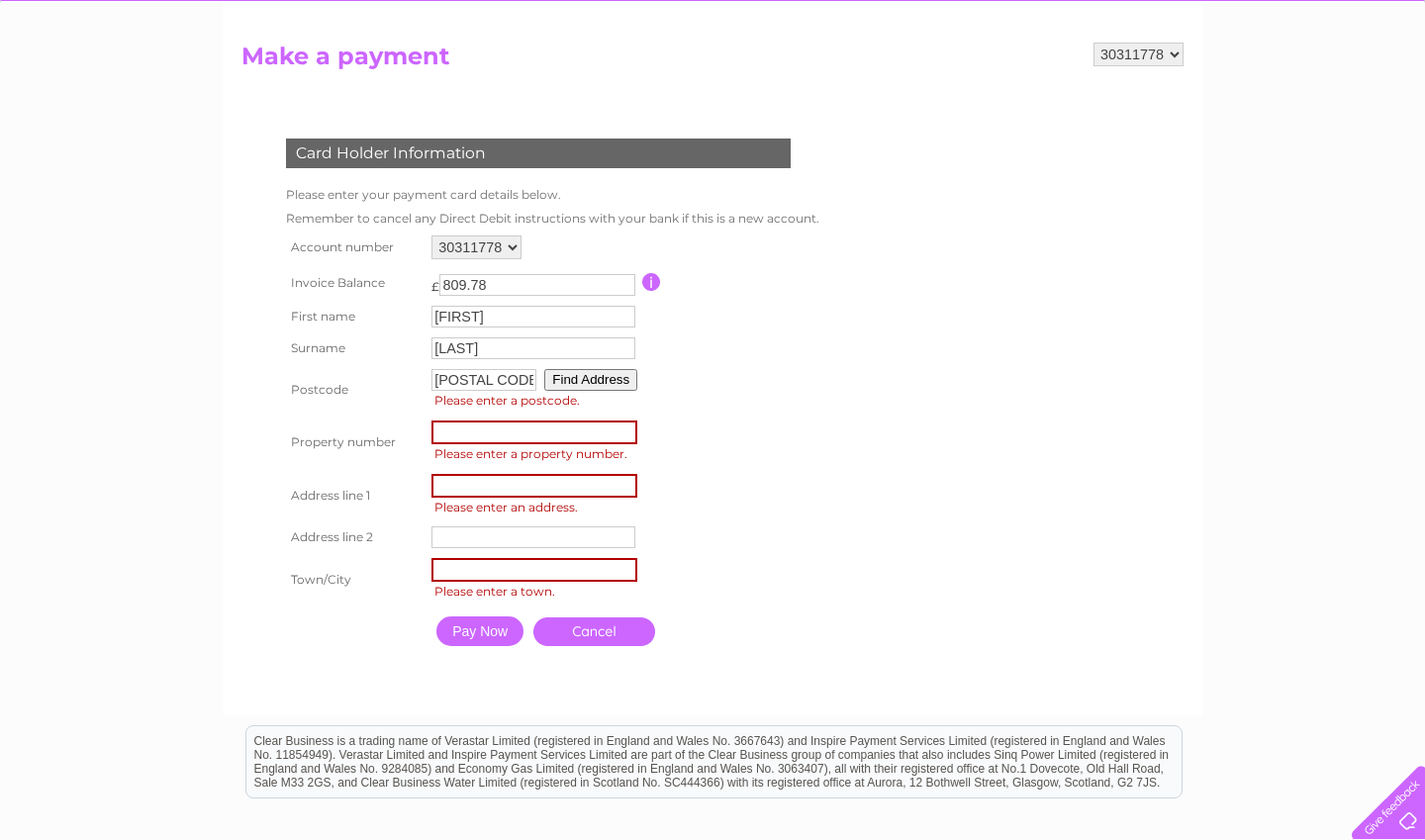 click on "Find Address" at bounding box center [591, 380] 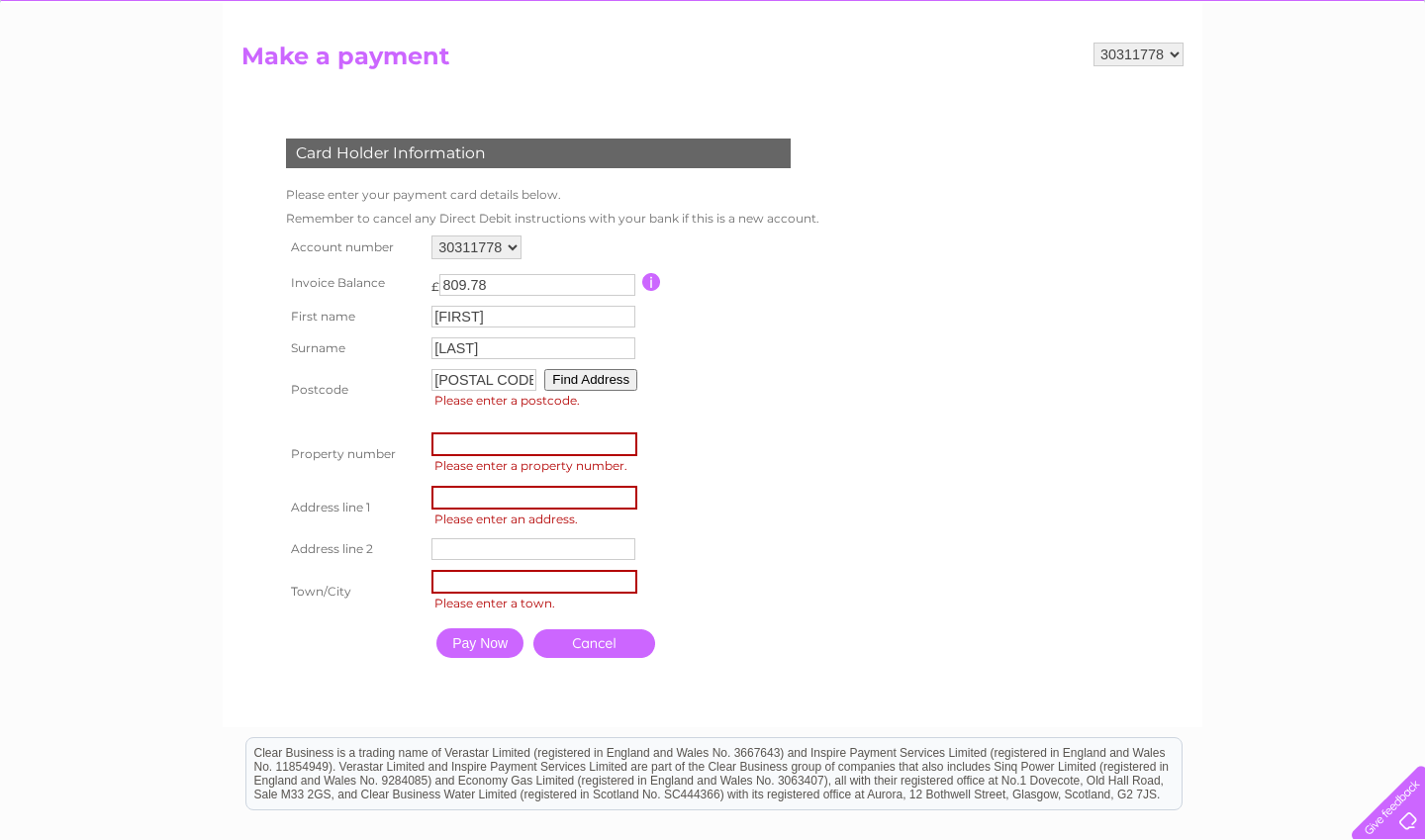 click at bounding box center [534, 444] 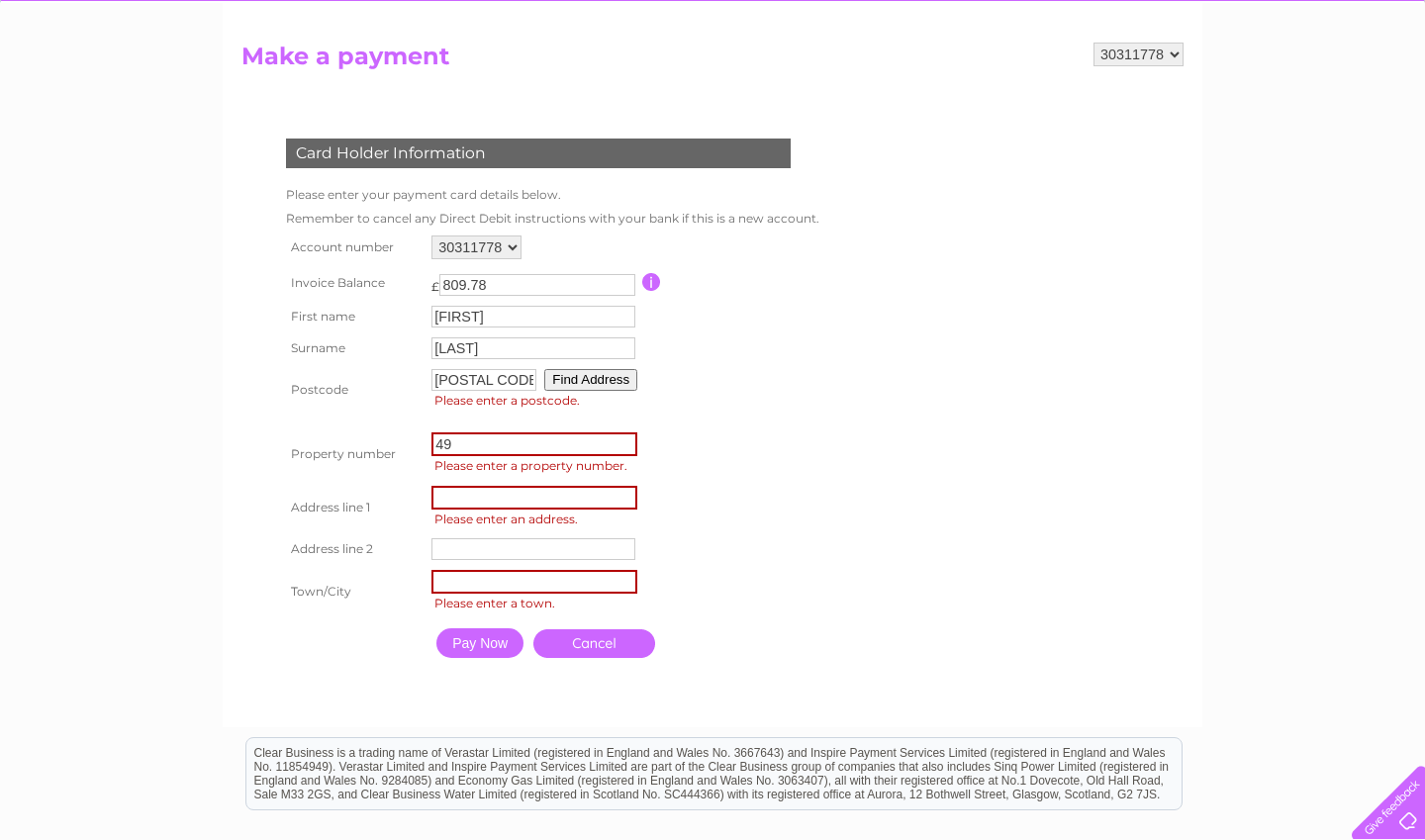 type on "49" 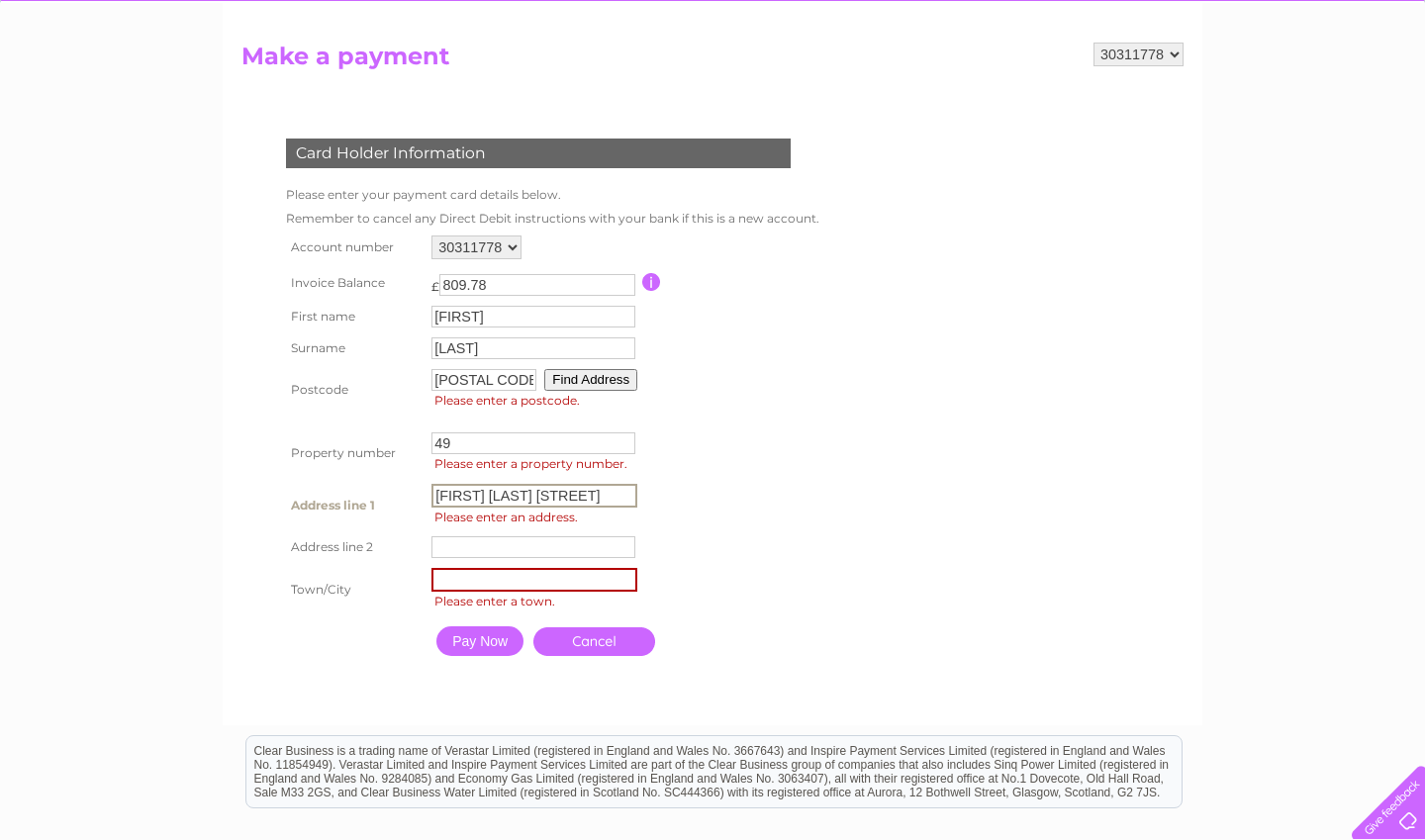 type on "John Finnie Street" 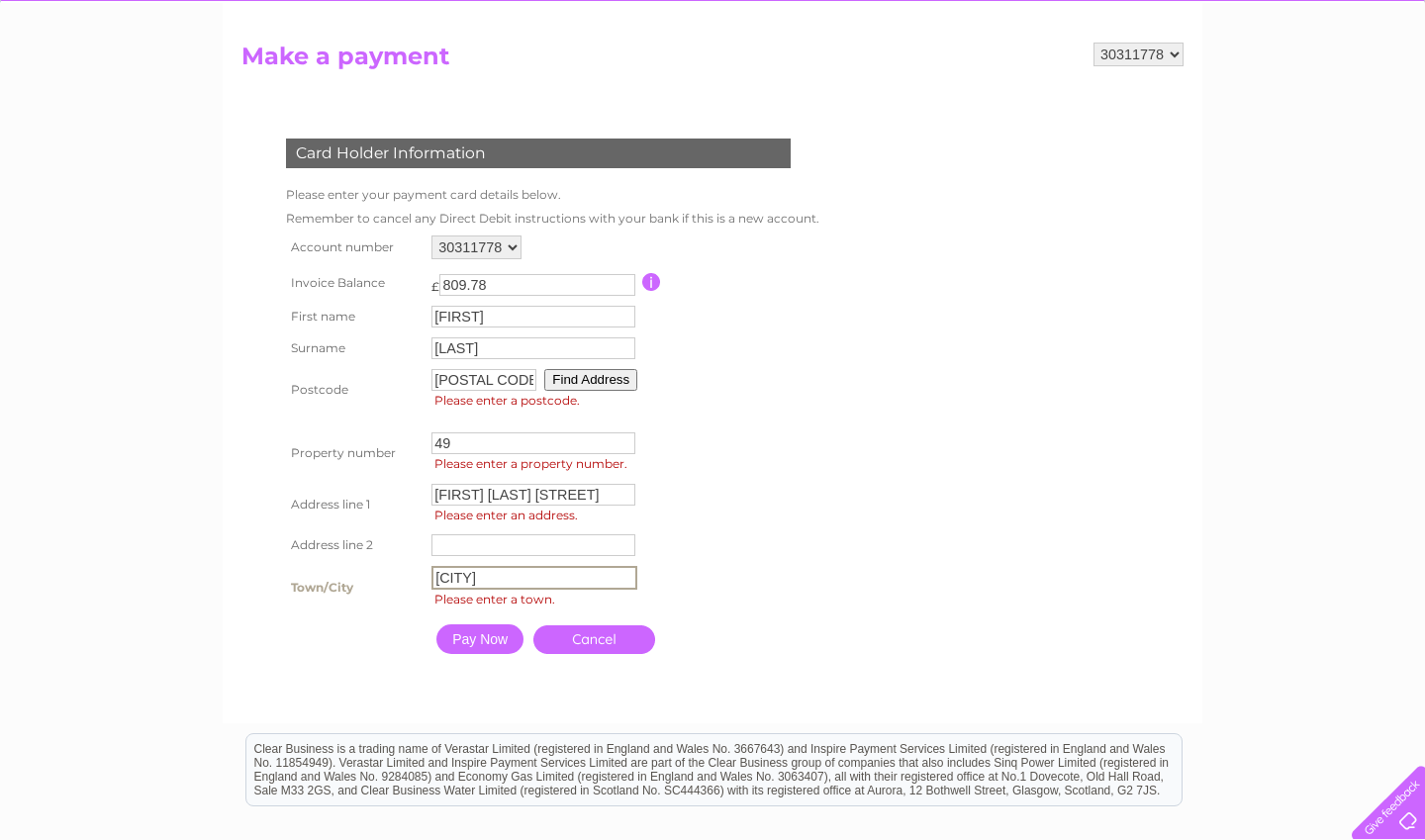 type on "Kilmarnock" 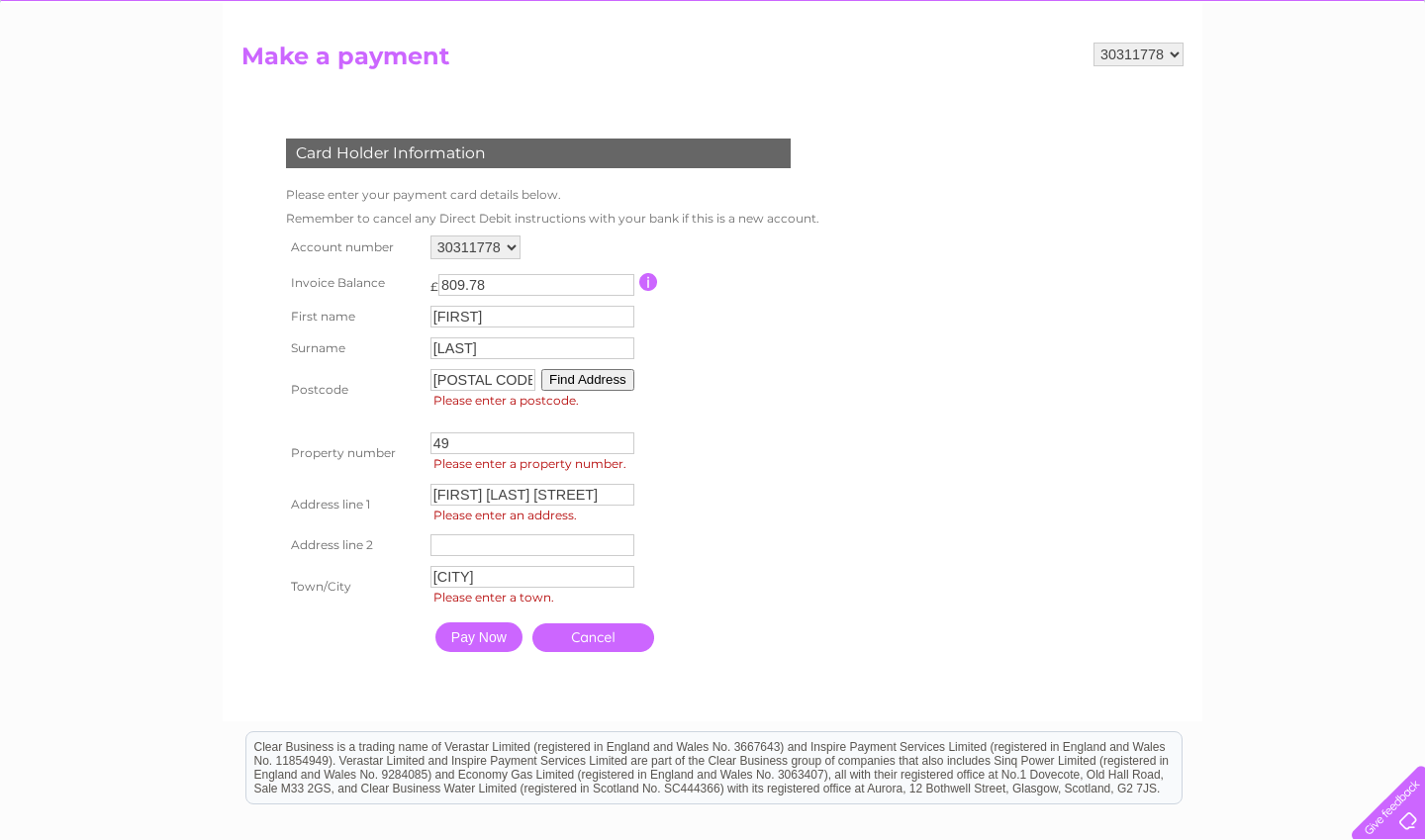 click on "Pay Now" at bounding box center [479, 637] 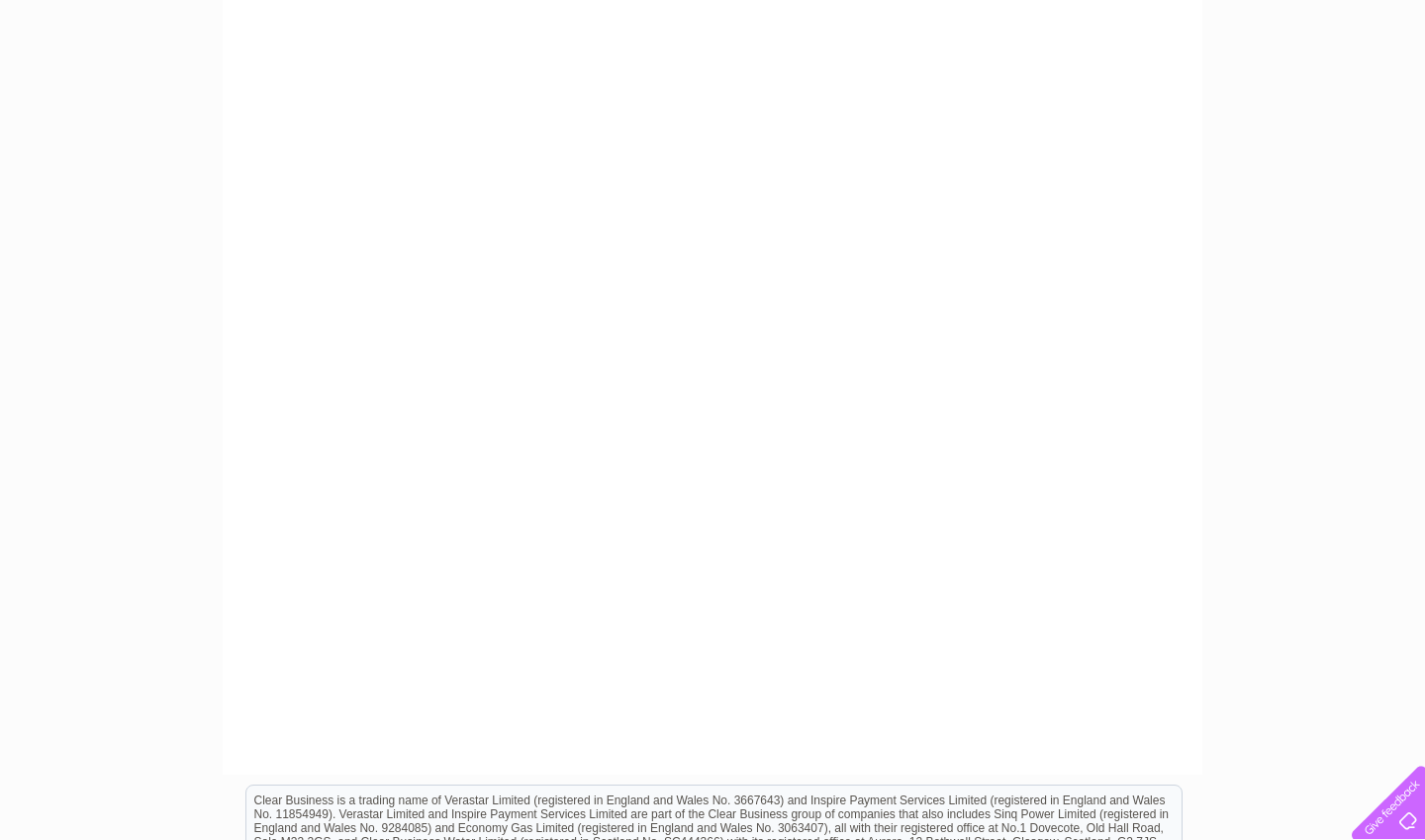 scroll, scrollTop: 445, scrollLeft: 0, axis: vertical 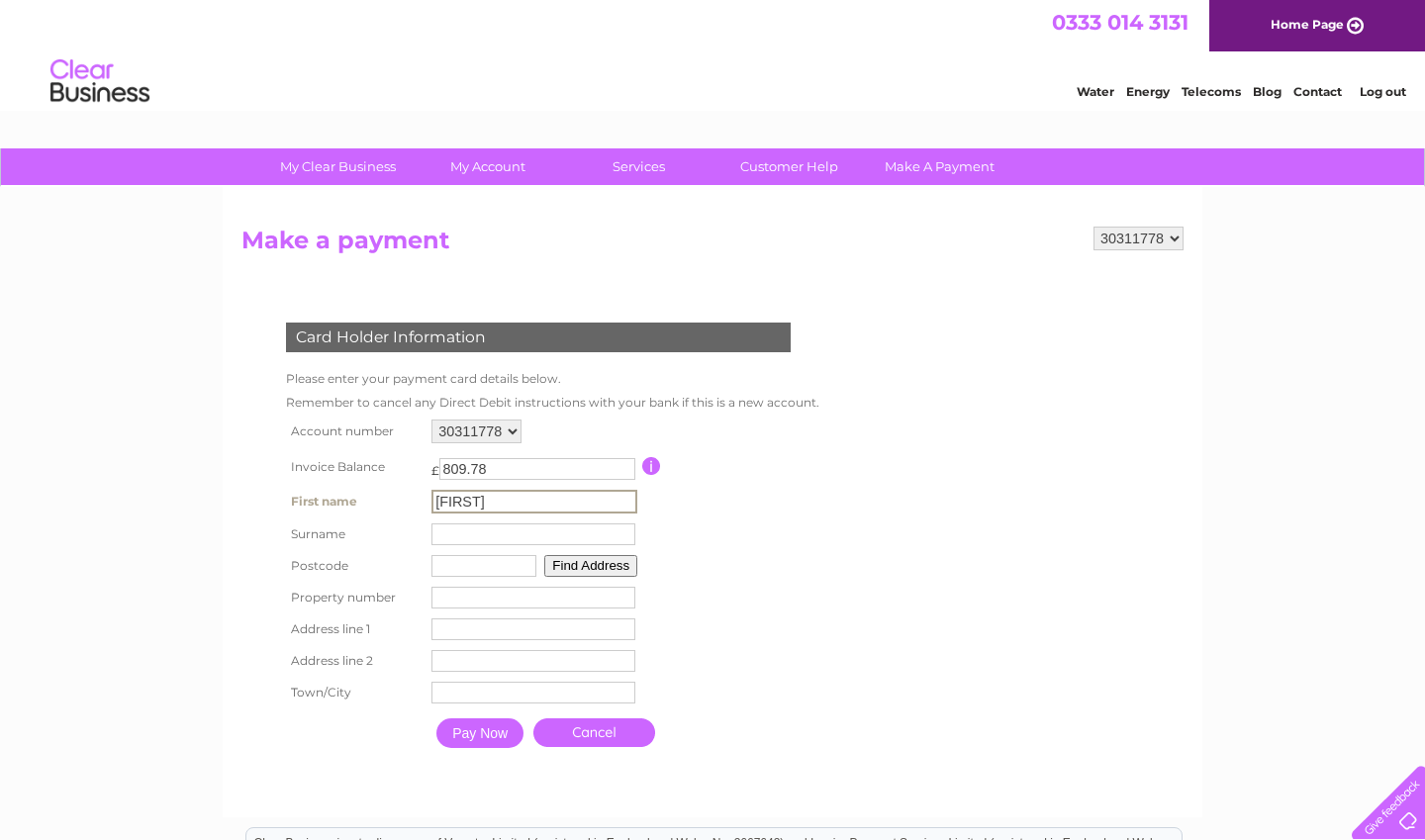 type on "[FIRST]" 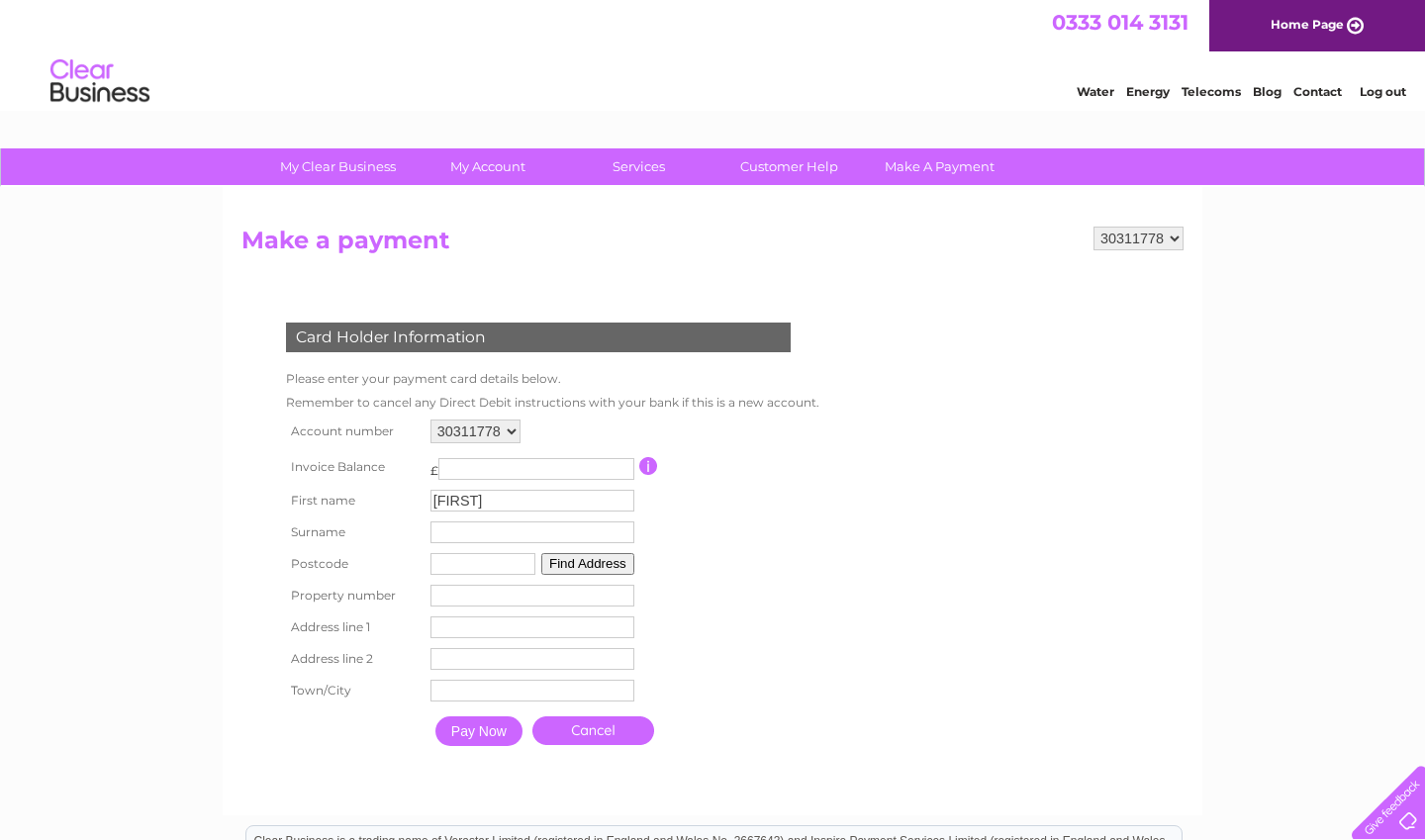 type 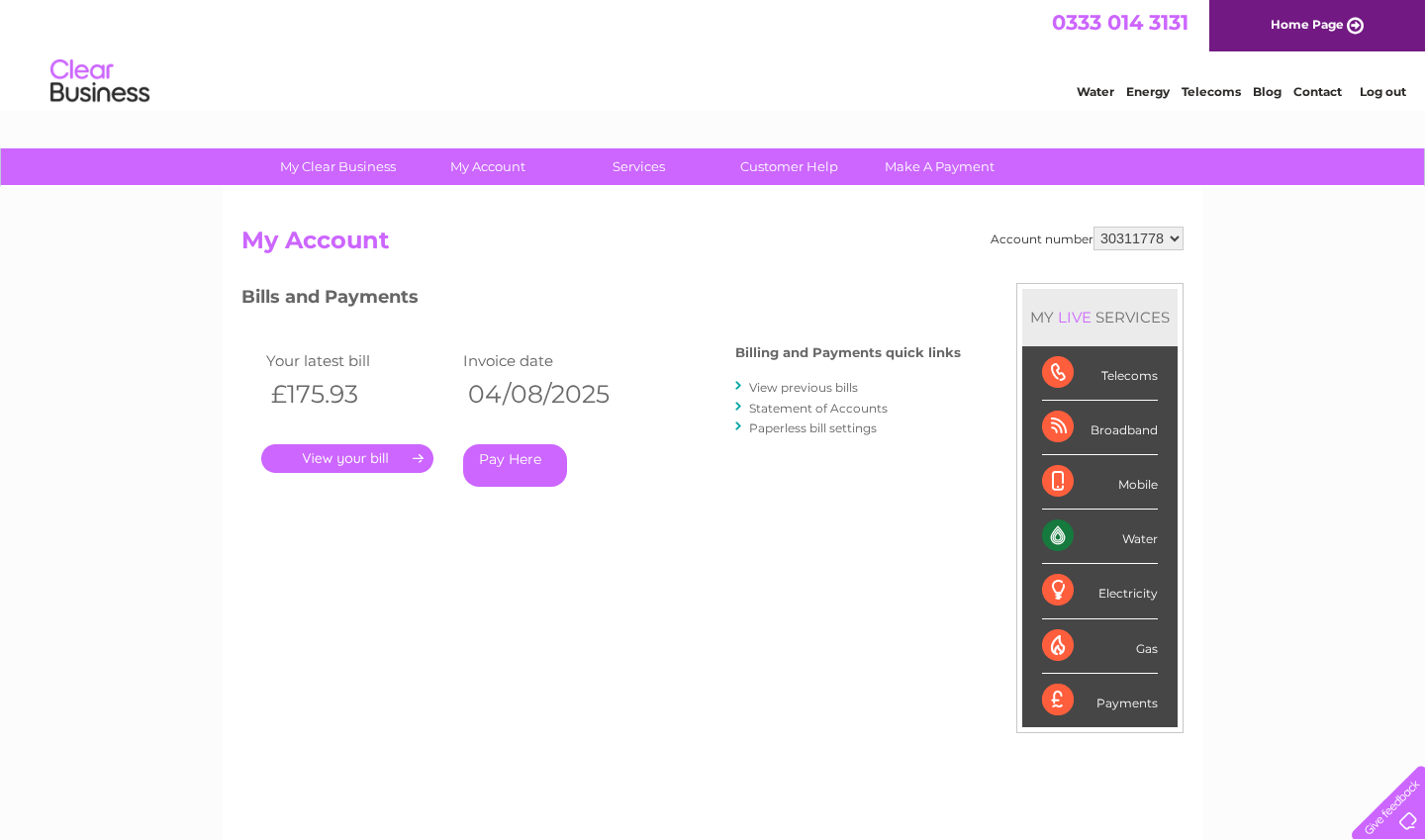 scroll, scrollTop: 0, scrollLeft: 0, axis: both 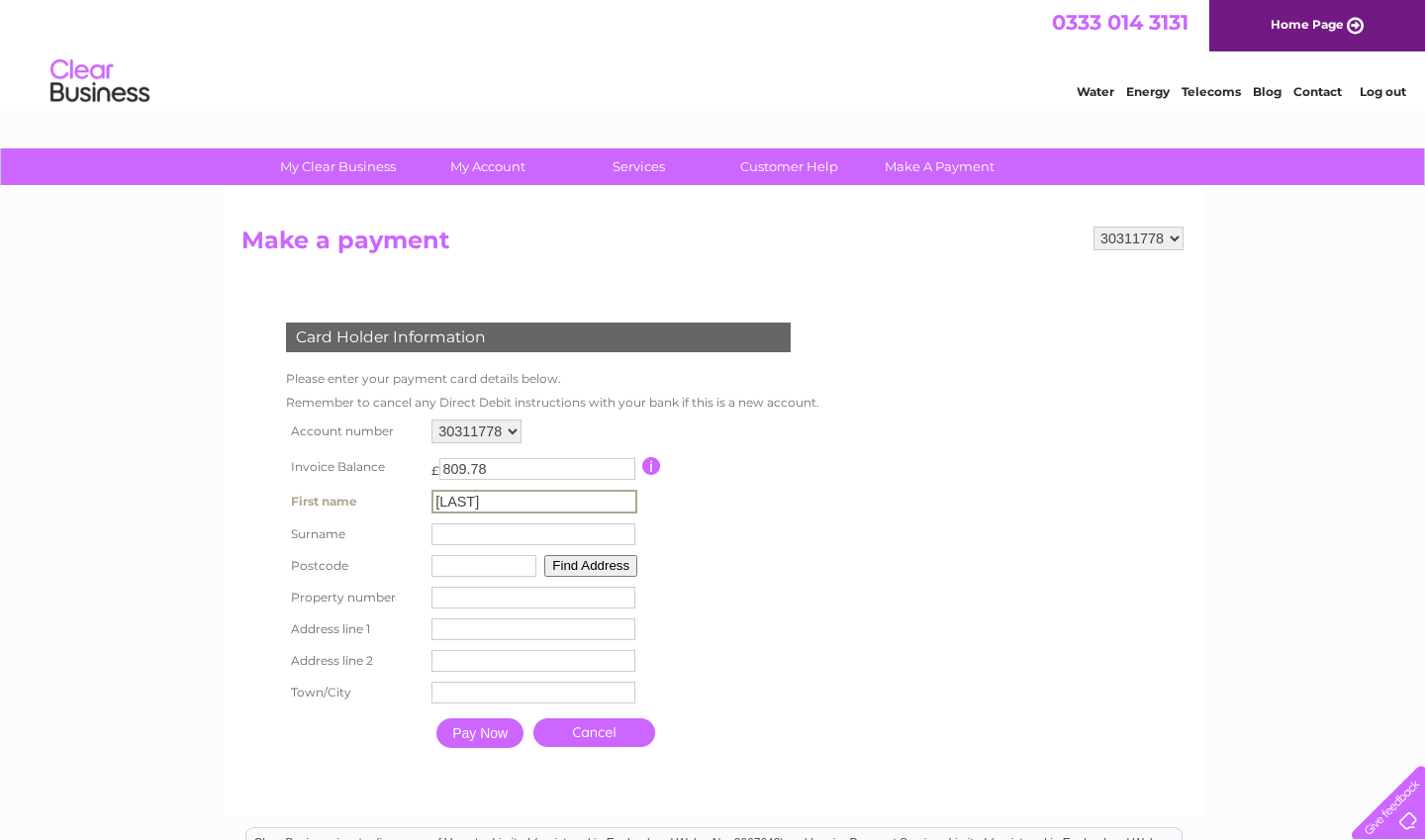 type on "[LAST]" 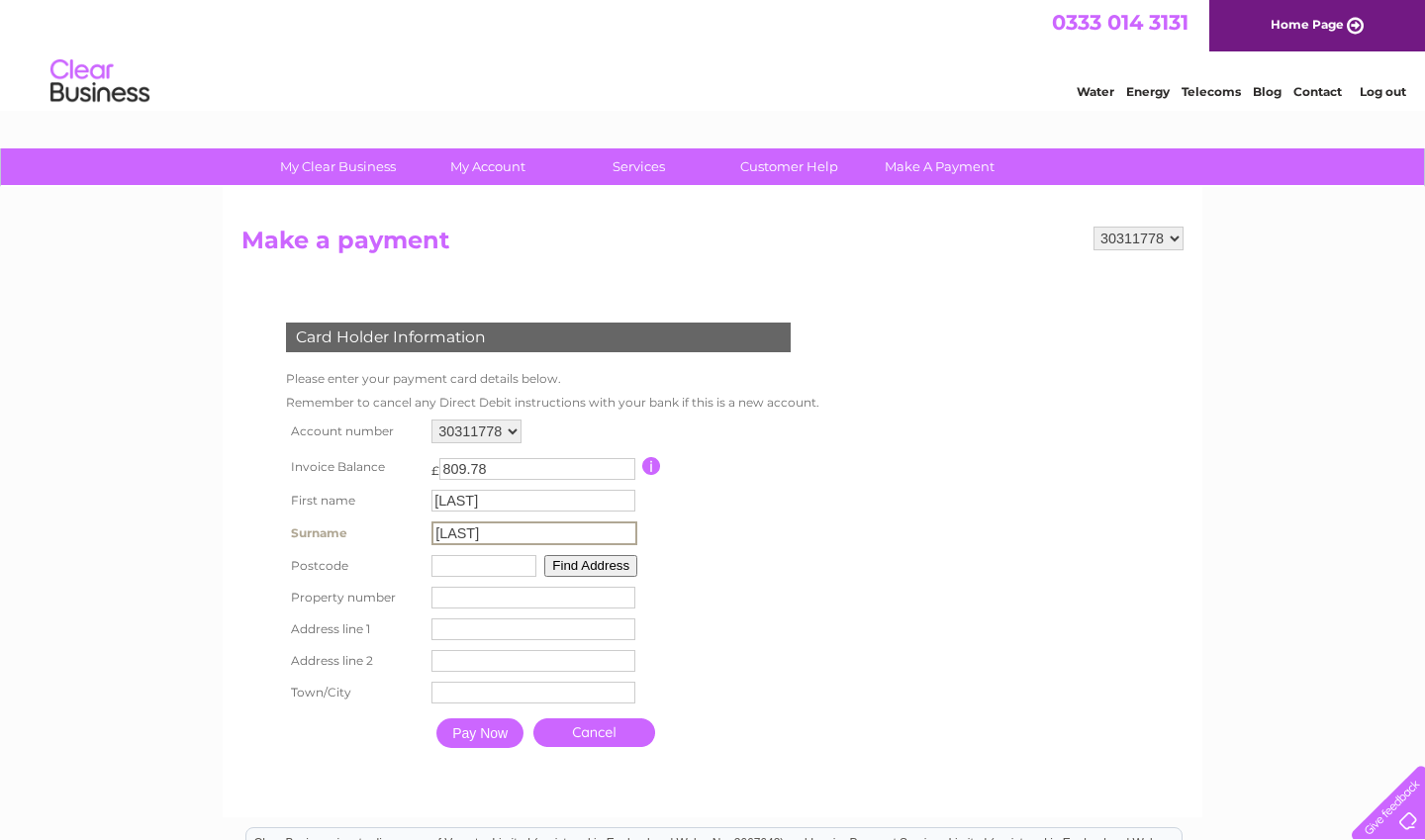 type on "[LAST]" 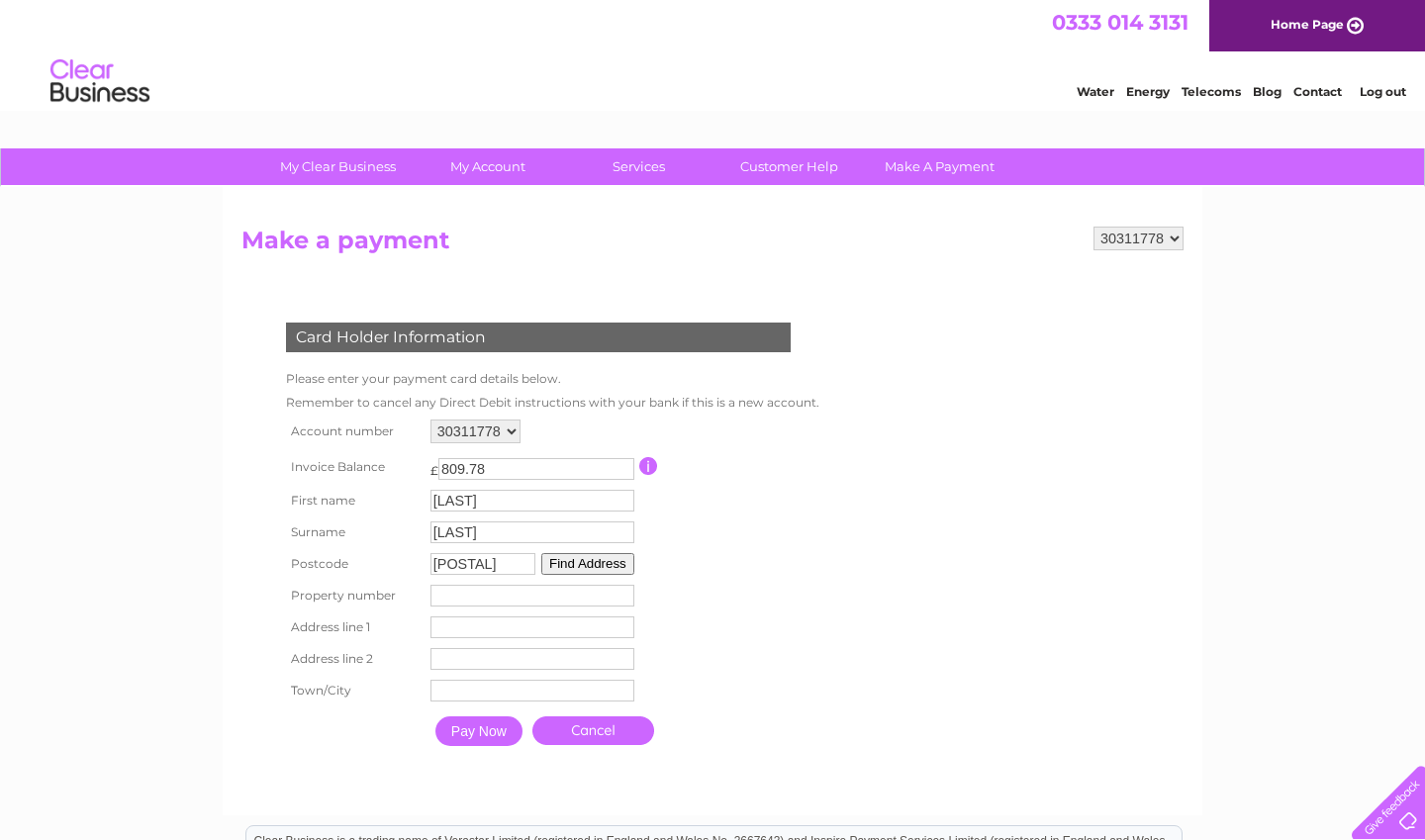type on "[POSTAL]" 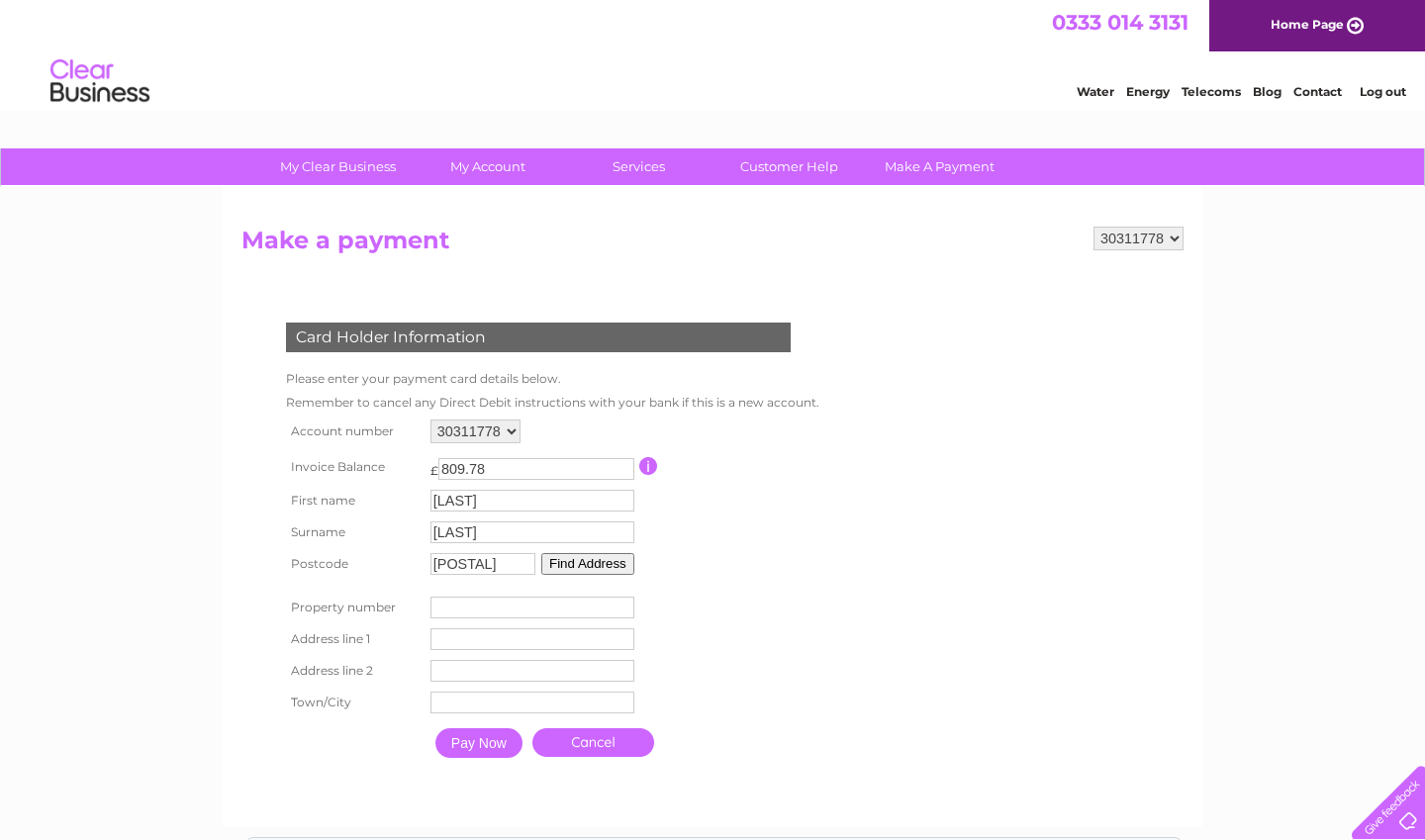 click at bounding box center (532, 607) 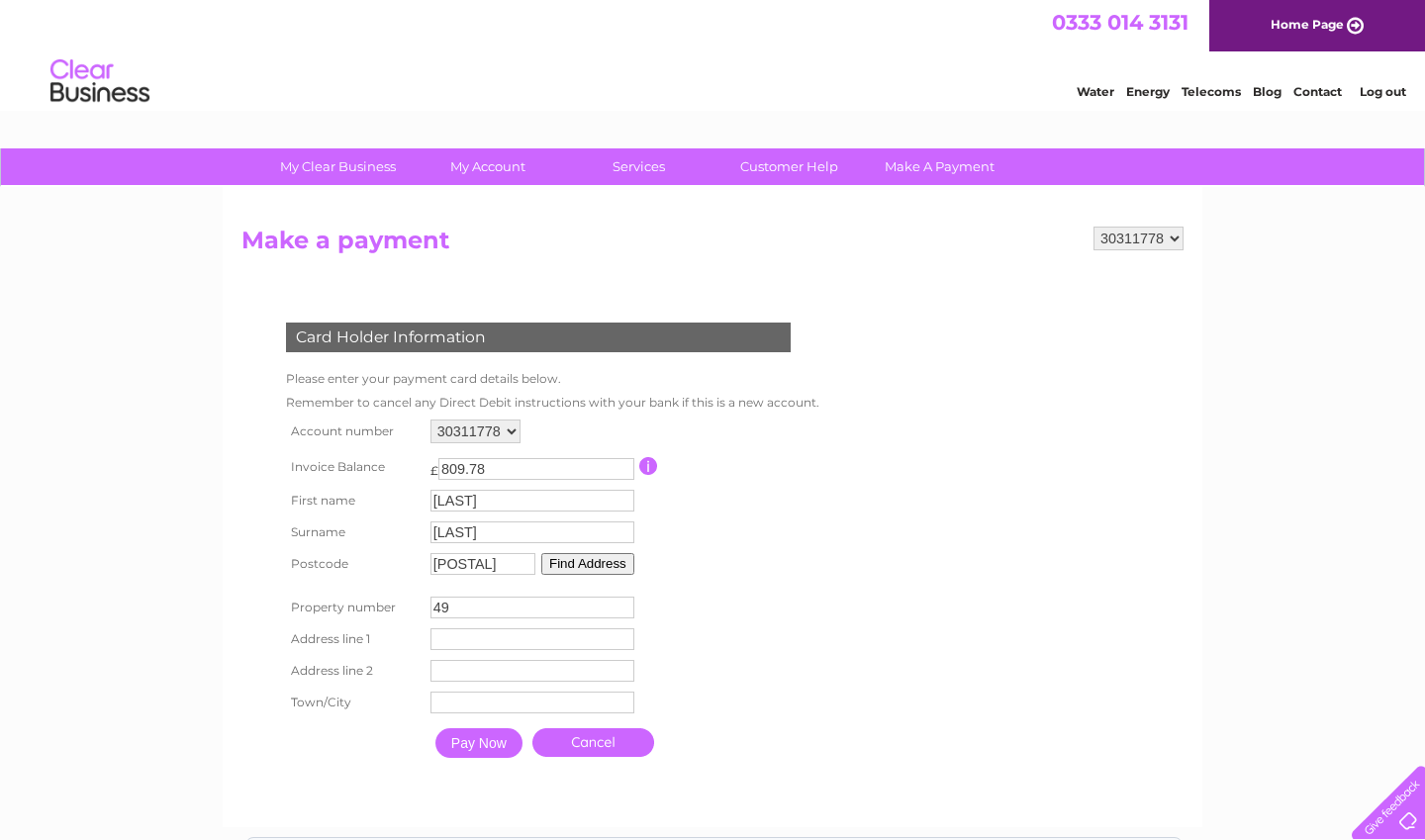 type on "49" 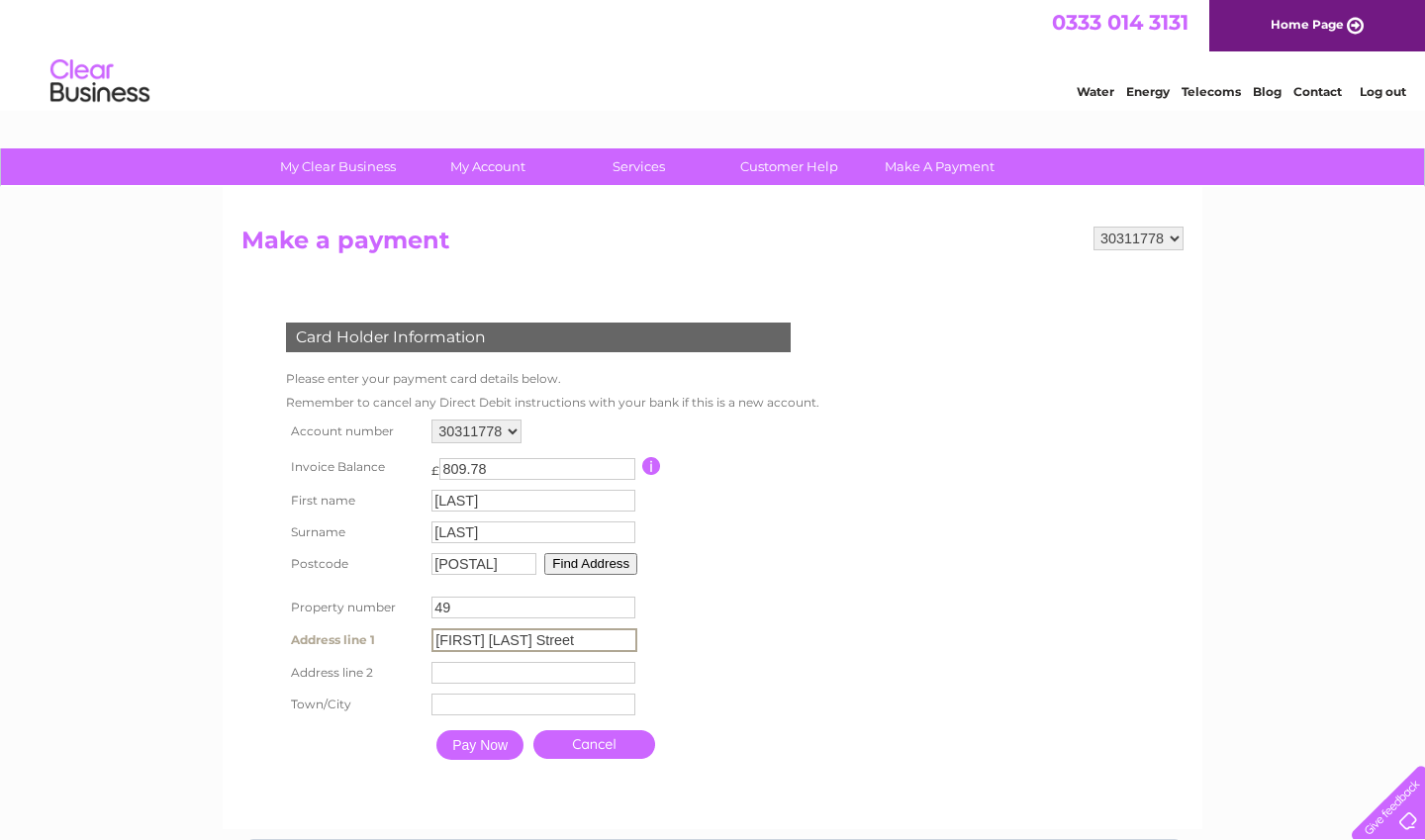 type on "John Finnie Street" 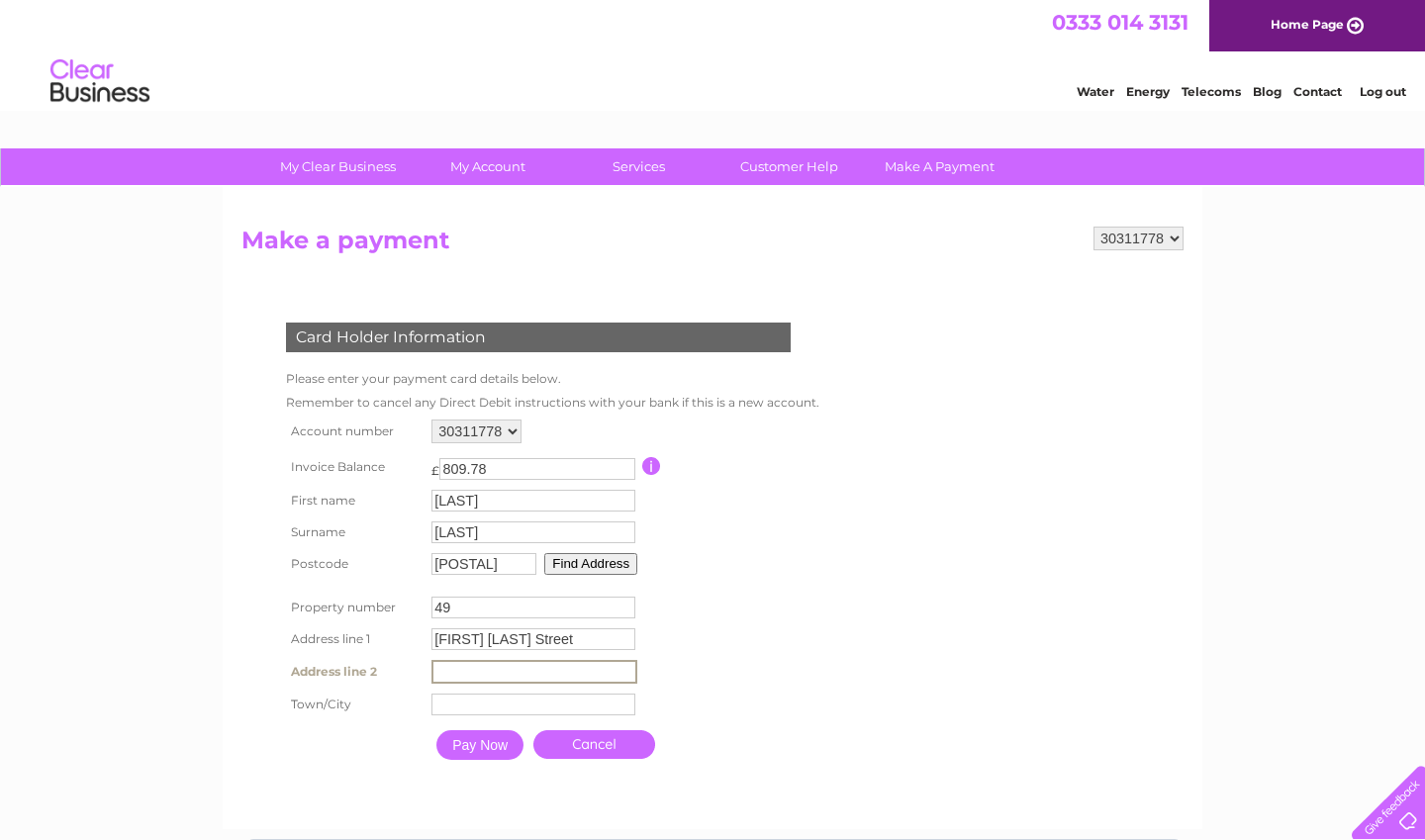 type on "K" 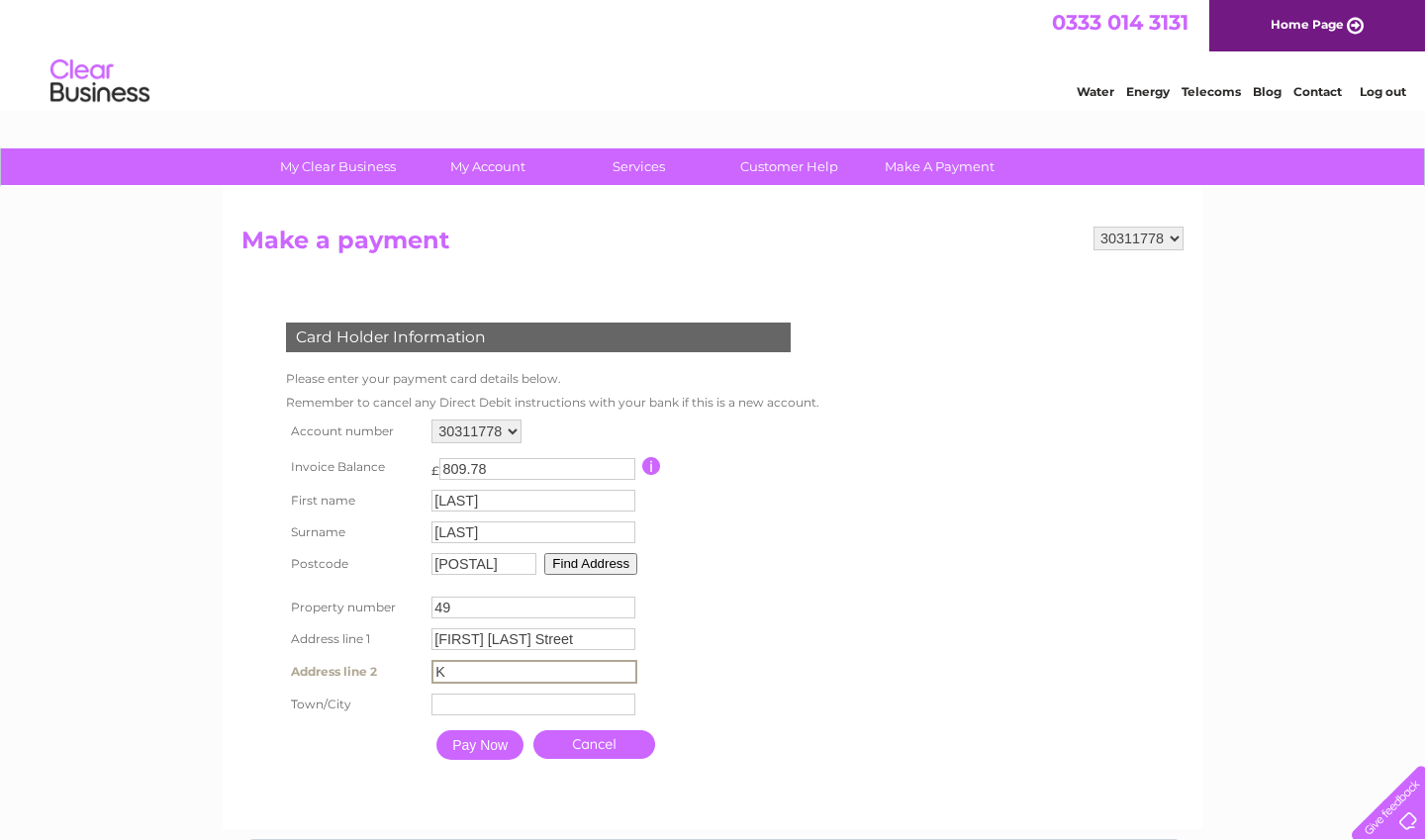 type 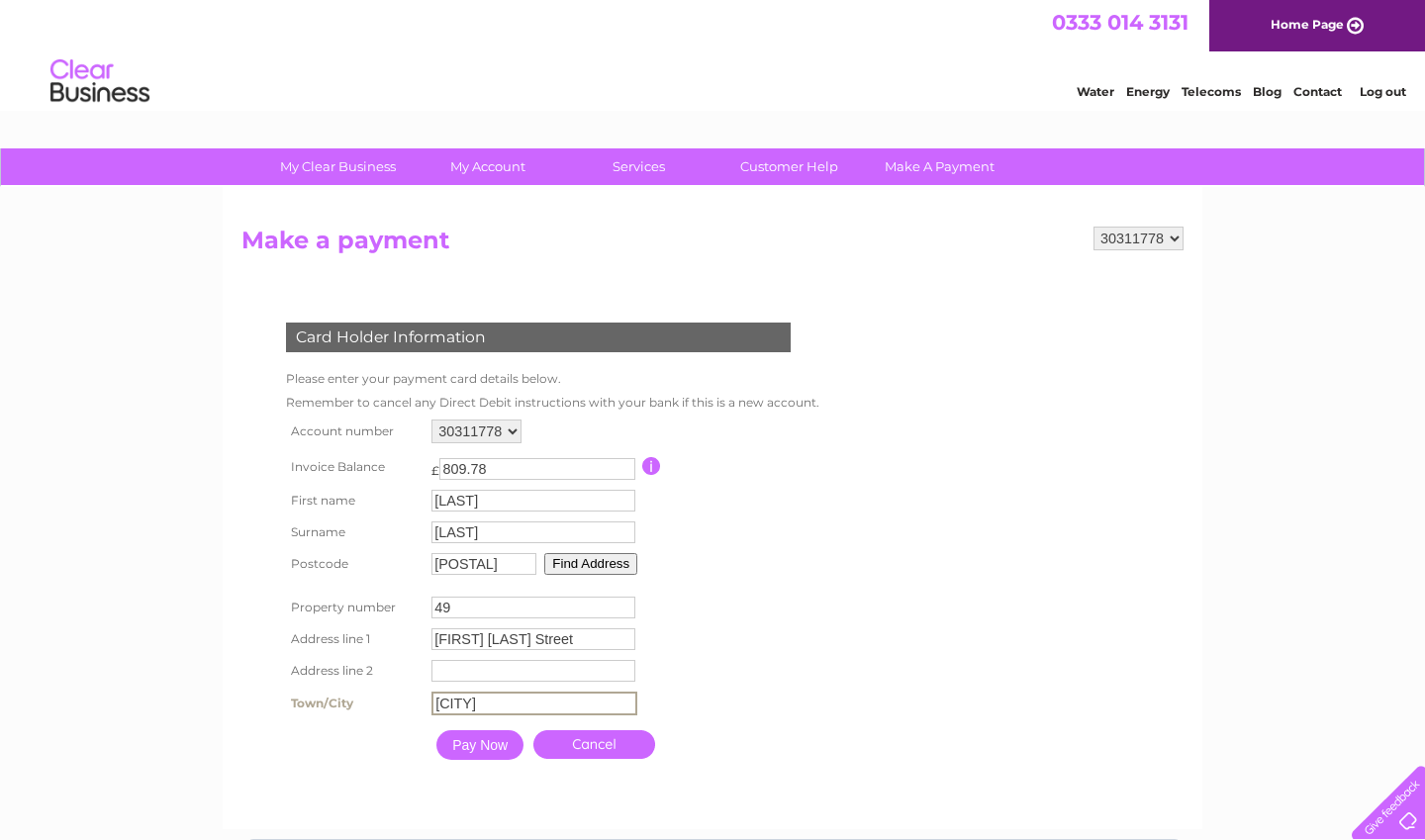 type on "Kilmarnock" 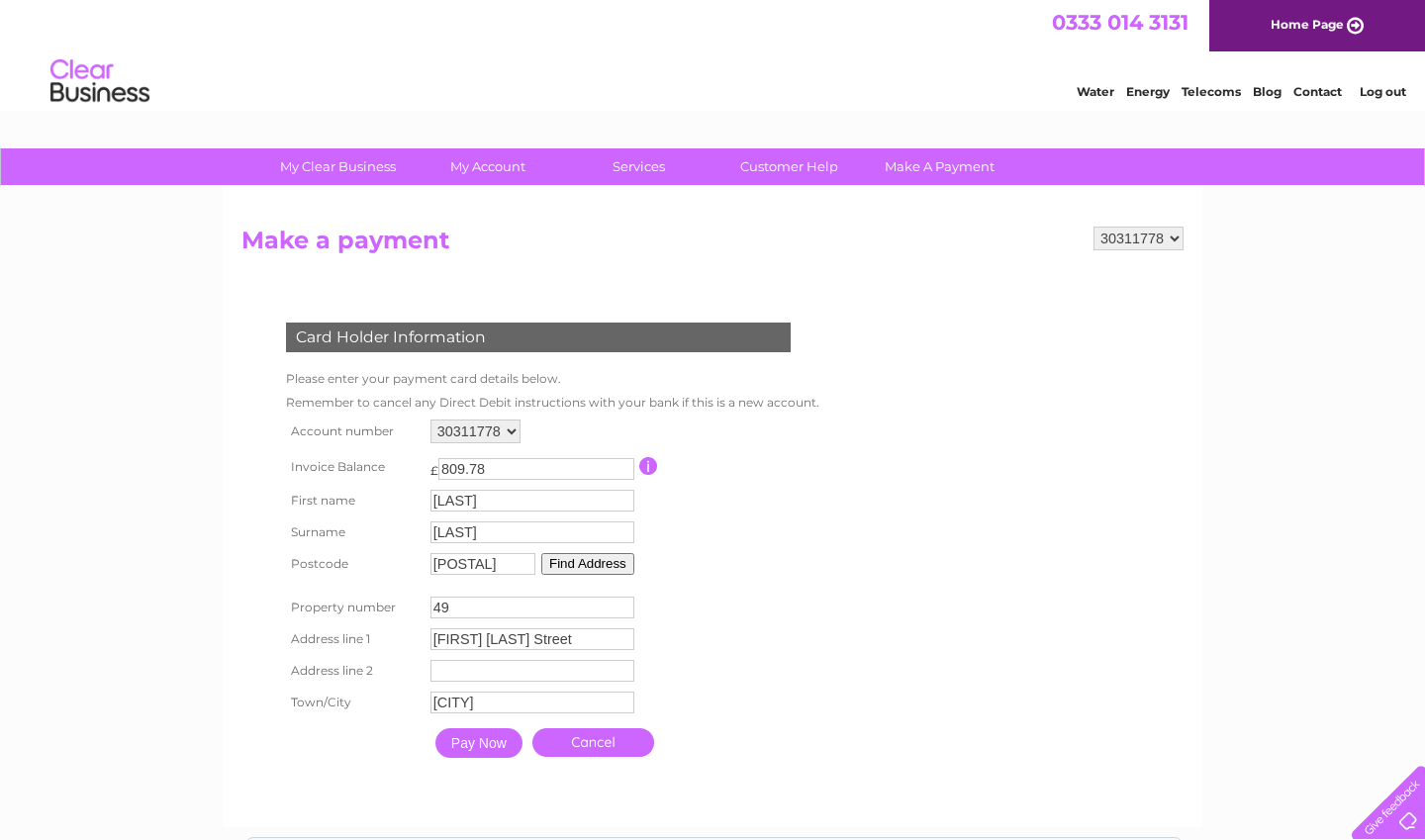 click on "Pay Now" at bounding box center [479, 743] 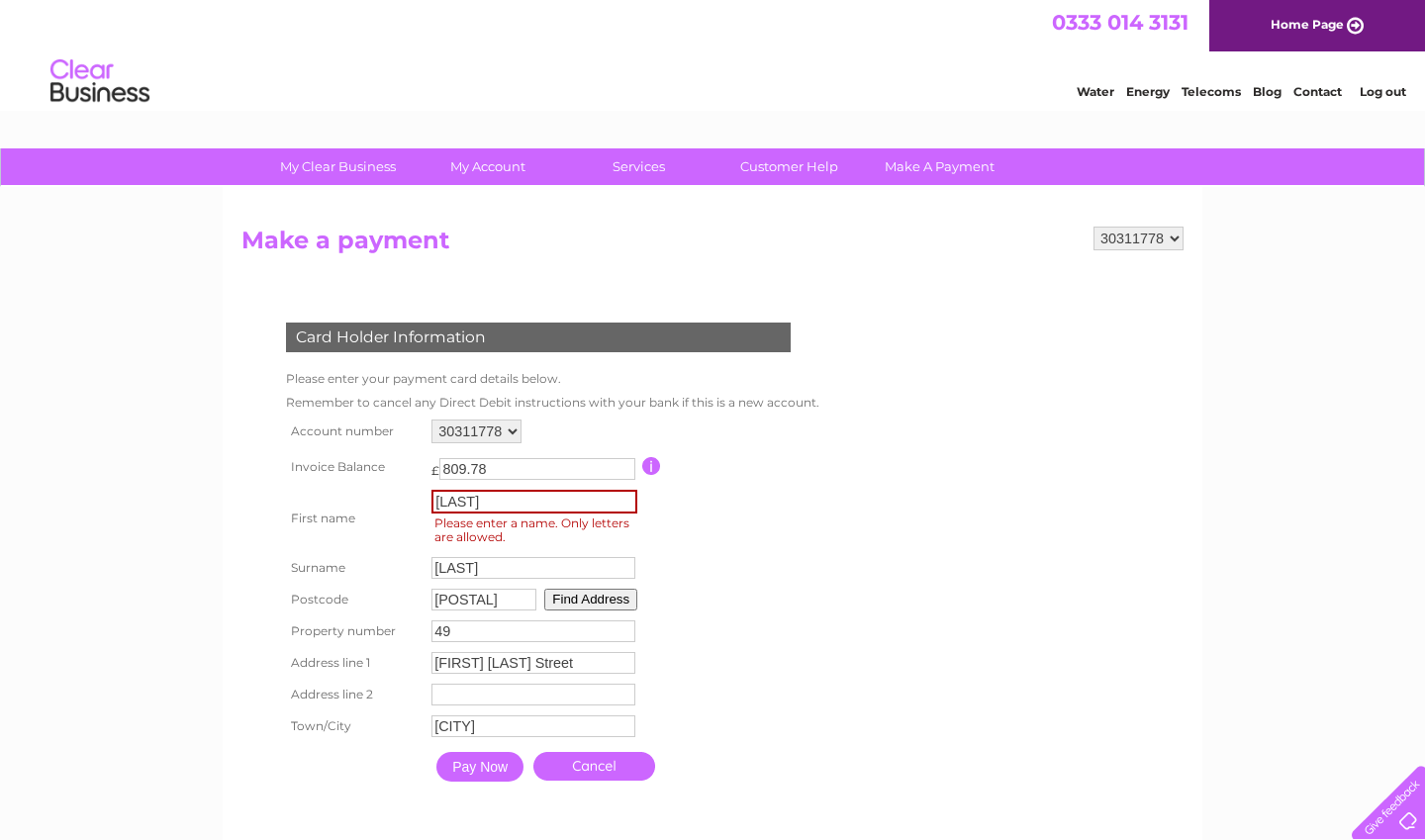 click on "Gayle" at bounding box center (534, 502) 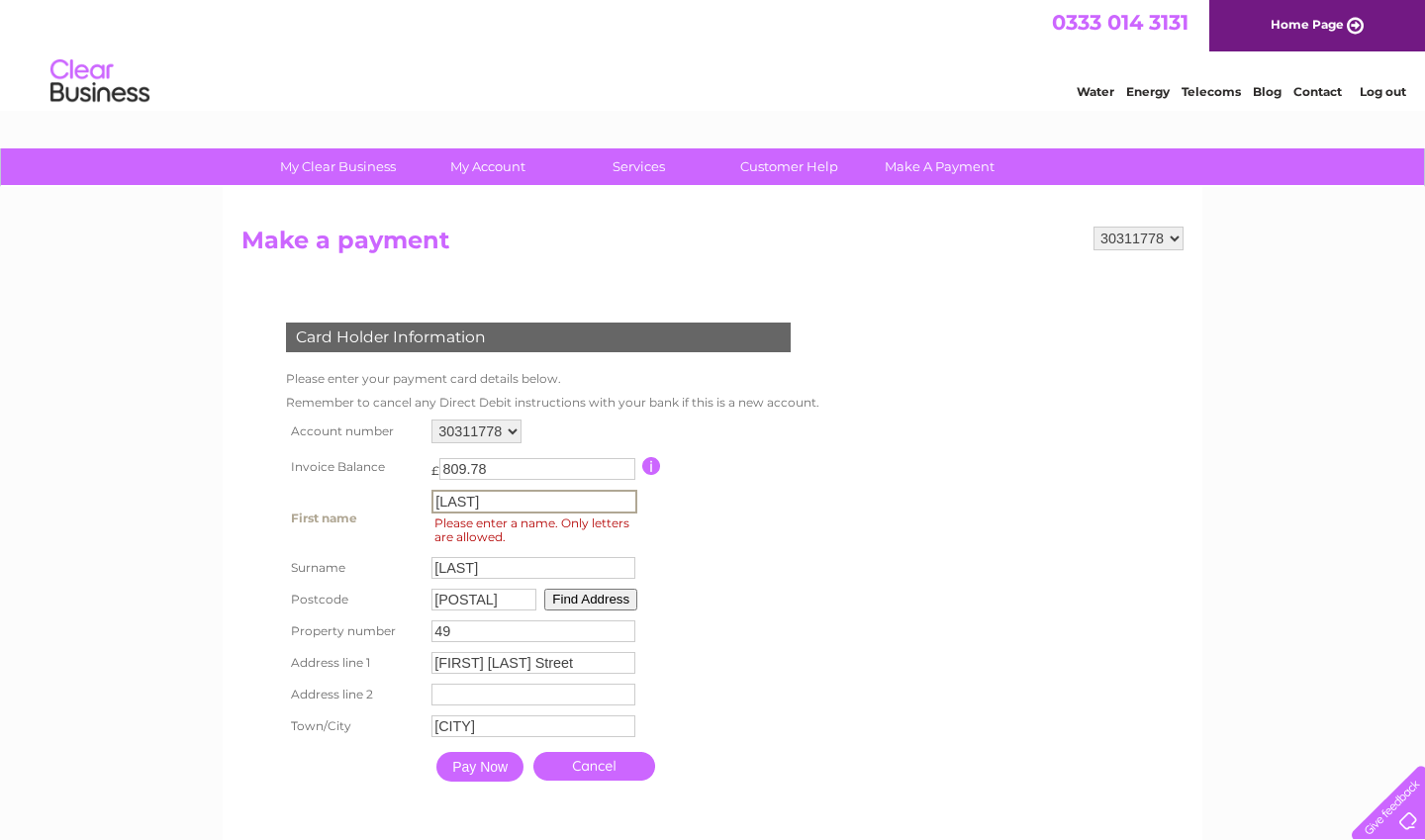 click on "Gayle" at bounding box center (534, 502) 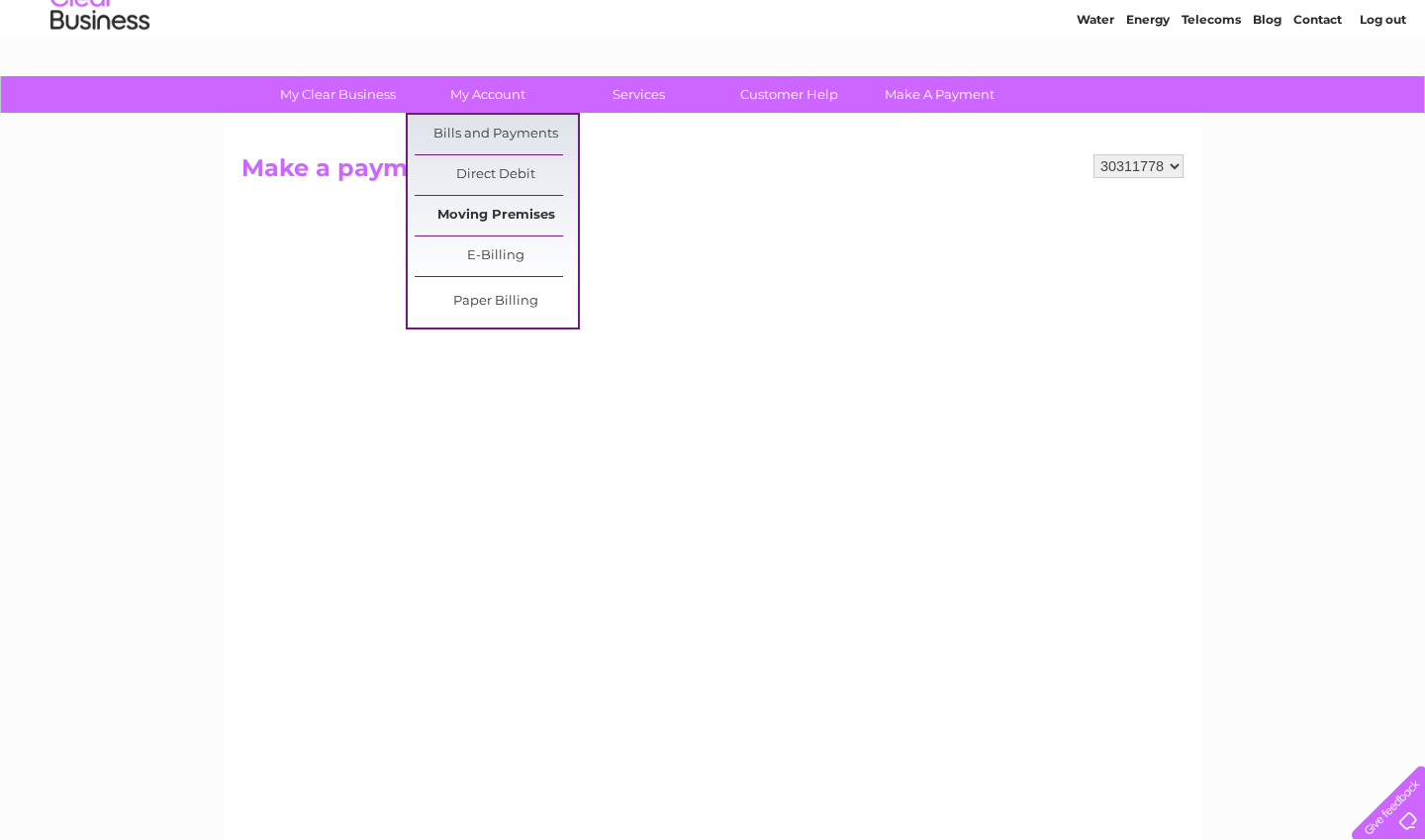 click on "Moving Premises" at bounding box center (496, 216) 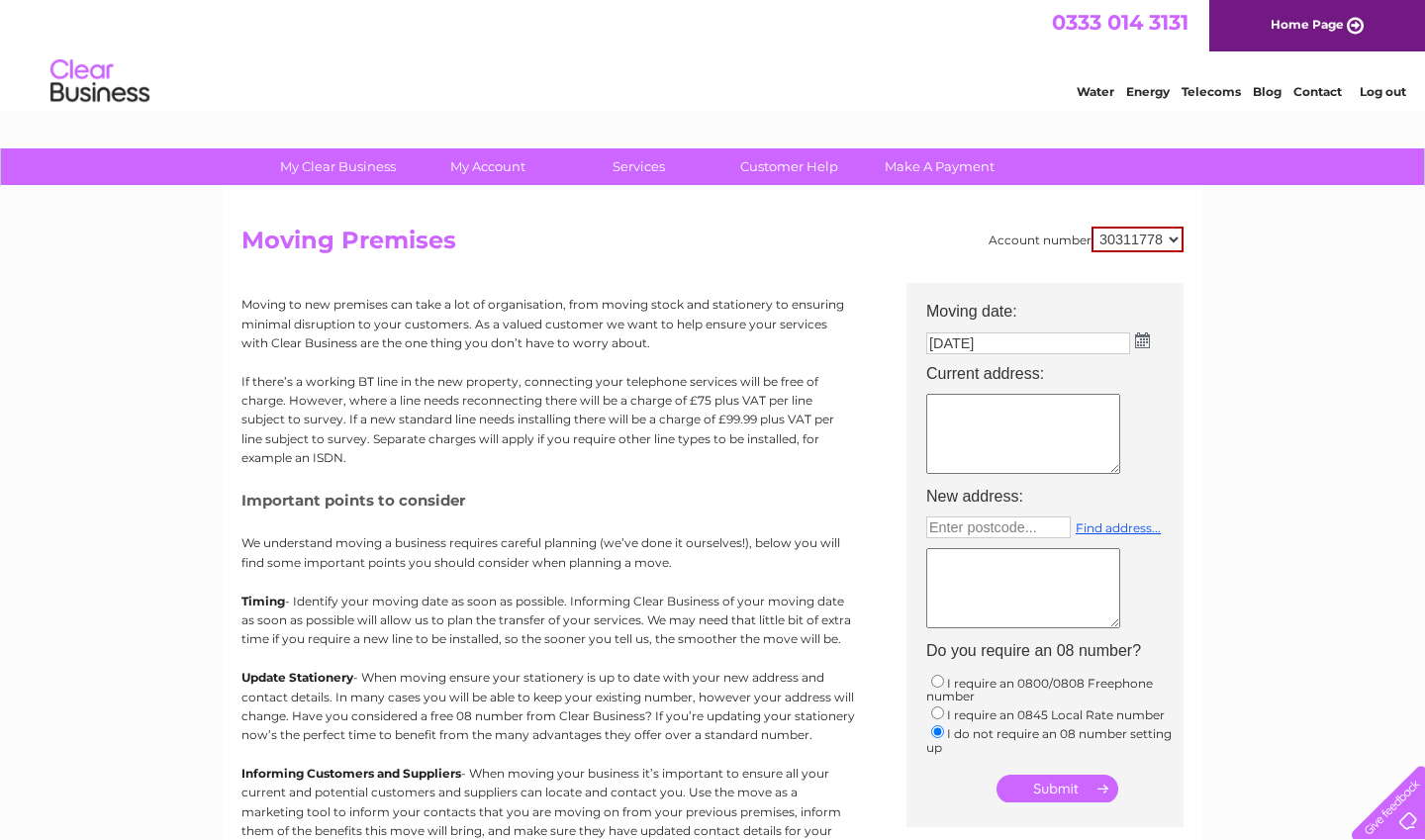 scroll, scrollTop: 0, scrollLeft: 0, axis: both 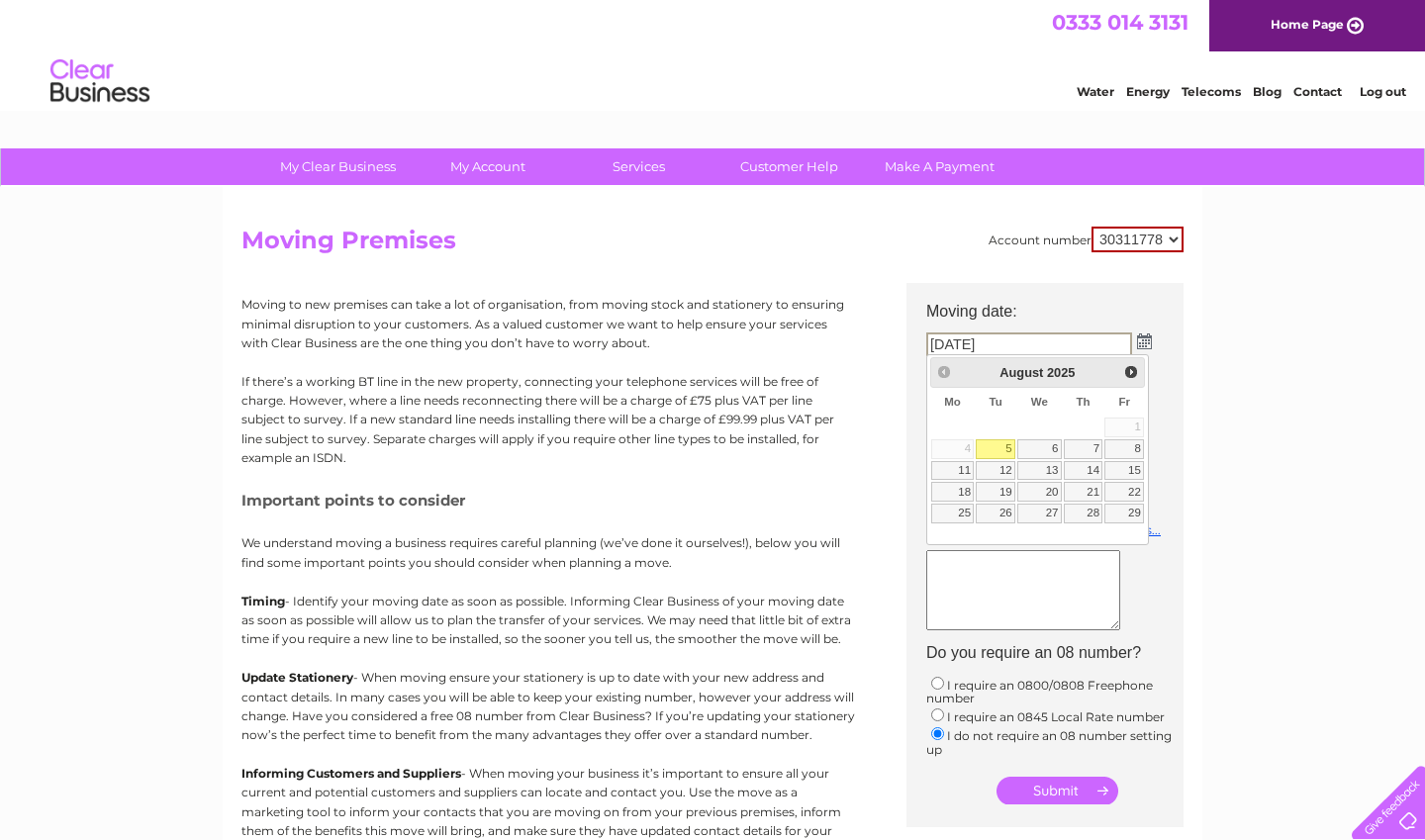 click on "Prev Next August   2025" at bounding box center [1038, 372] 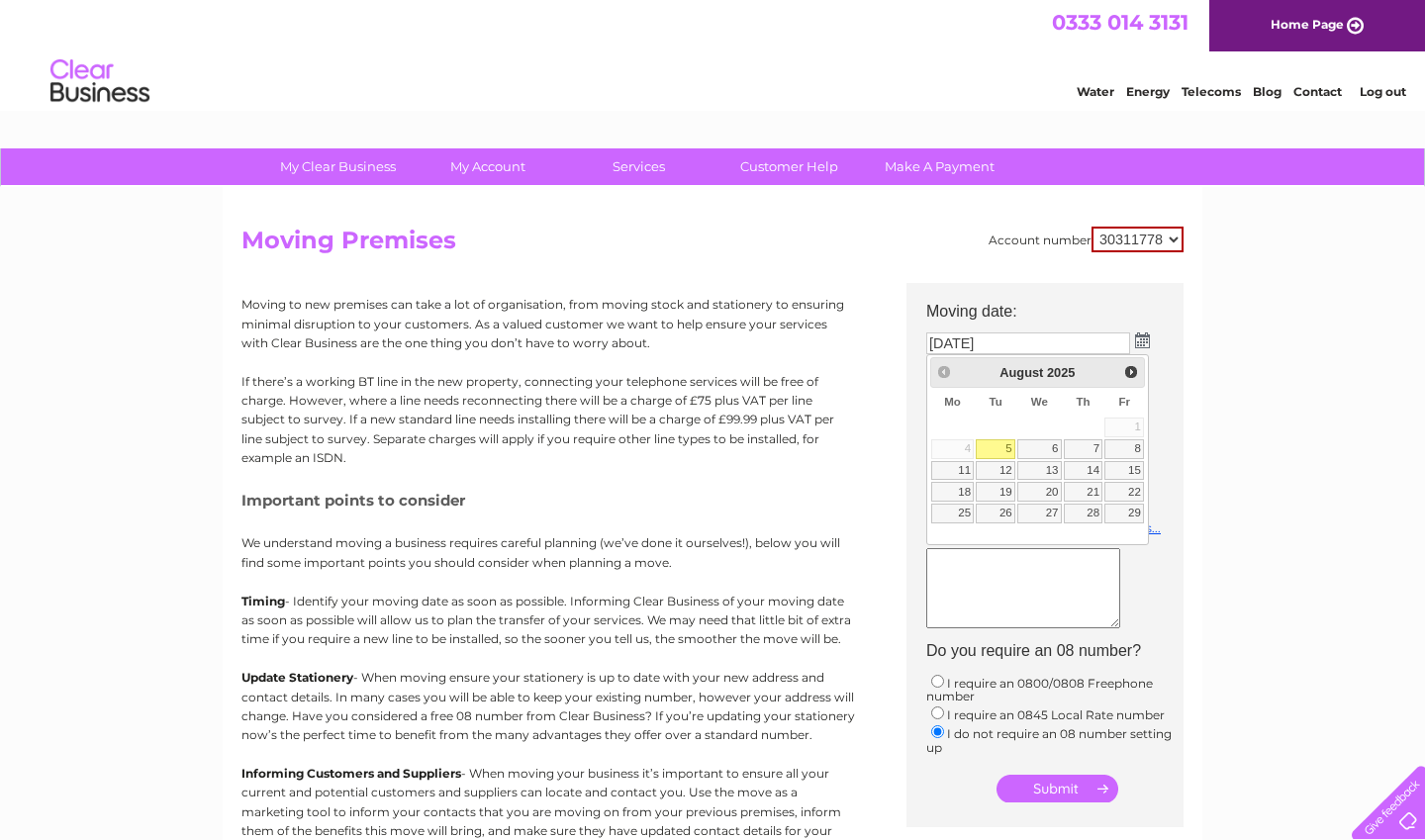 click on "Prev Next August   2025" at bounding box center (1038, 372) 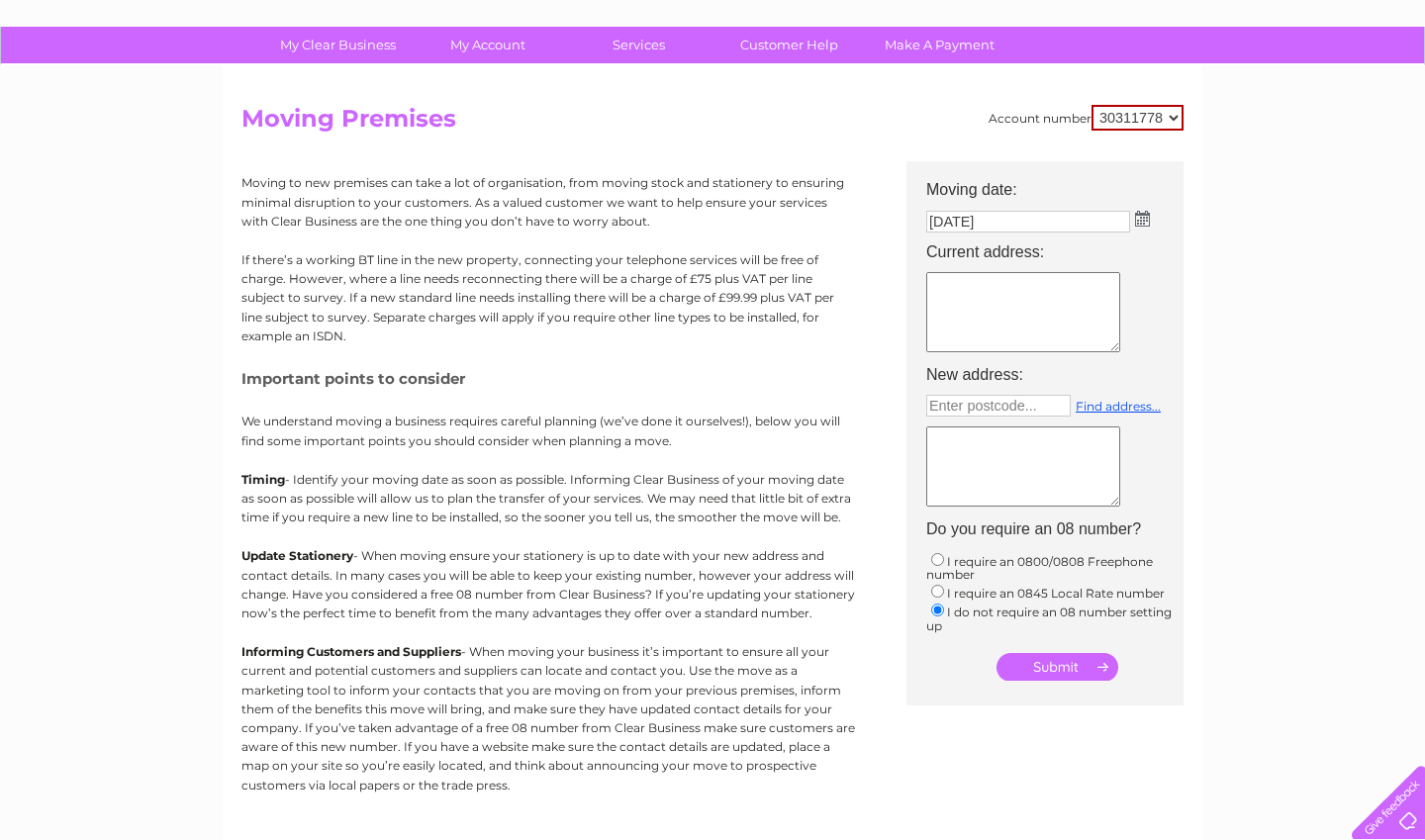 scroll, scrollTop: 123, scrollLeft: 0, axis: vertical 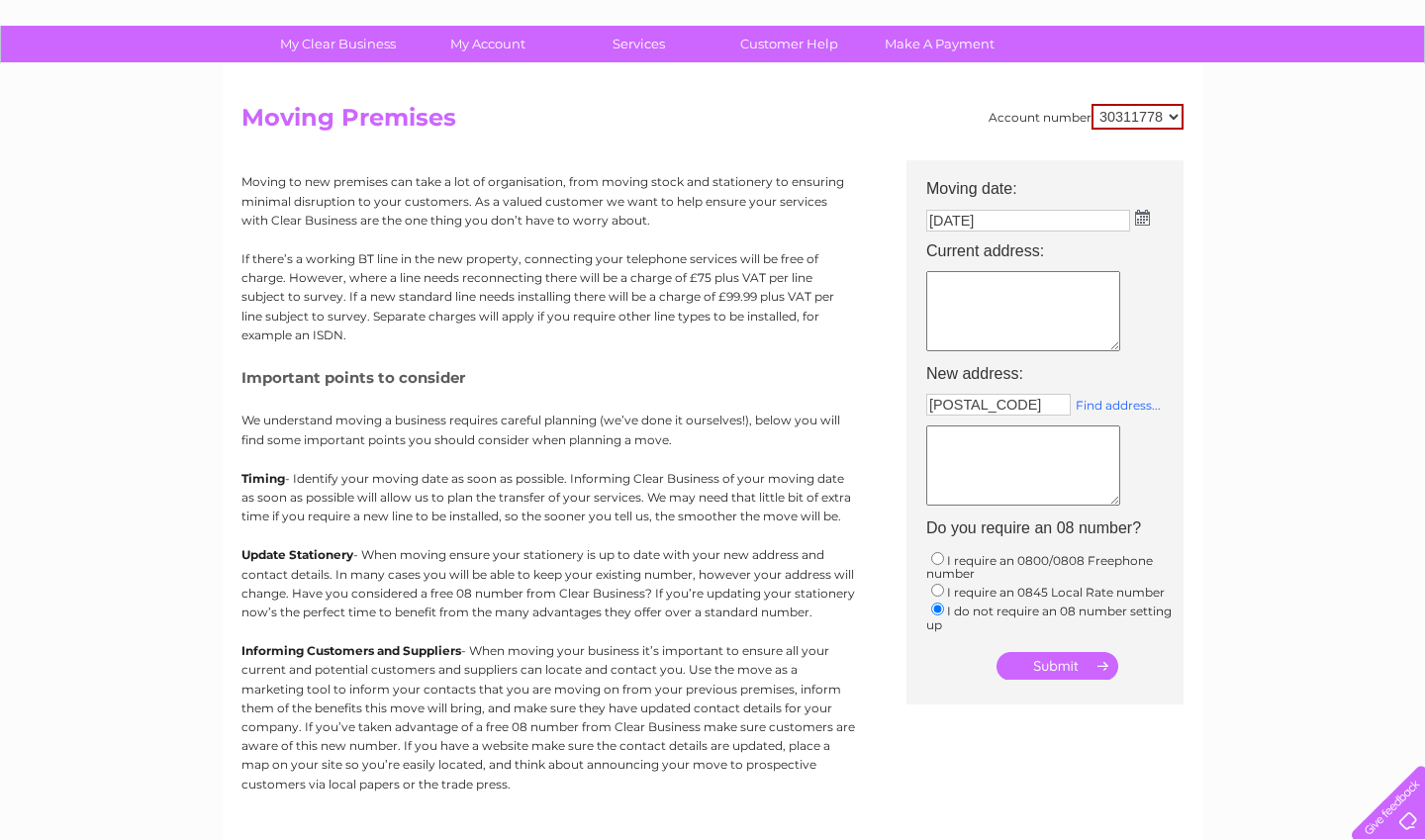 type on "[POSTAL_CODE]" 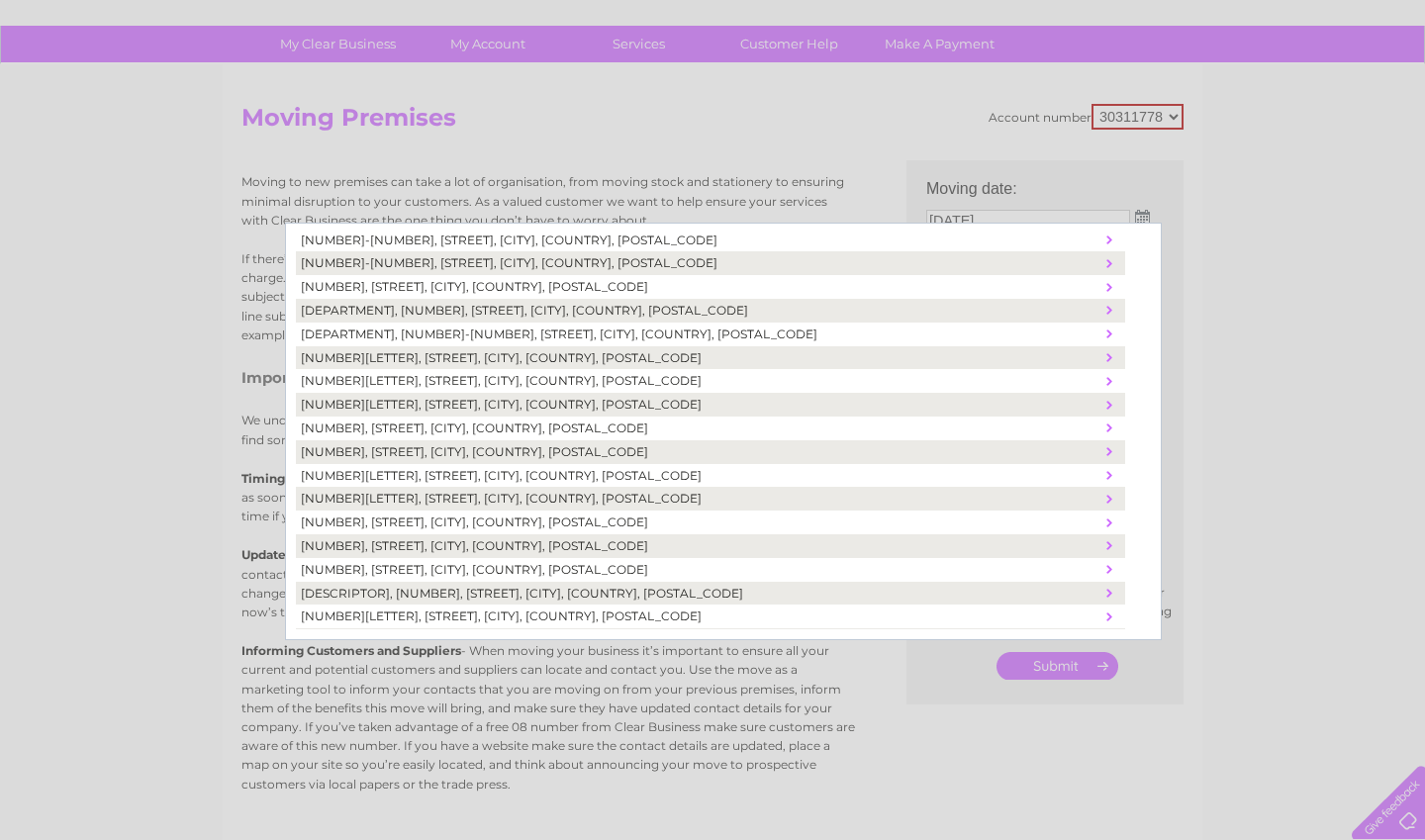 scroll, scrollTop: 343, scrollLeft: 0, axis: vertical 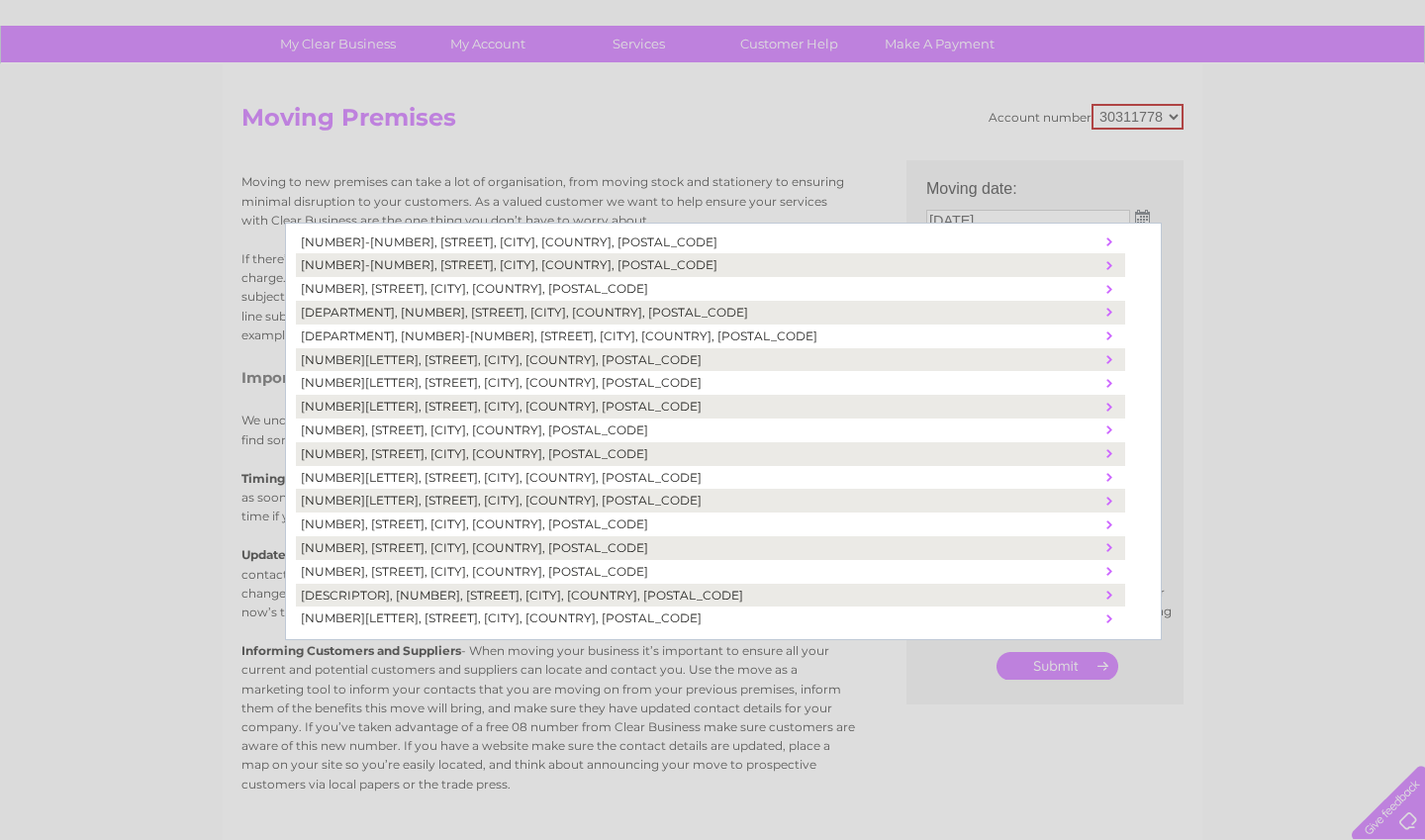 click on "[NUMBER], [STREET], [CITY], [COUNTRY], [POSTAL_CODE]" at bounding box center [699, 524] 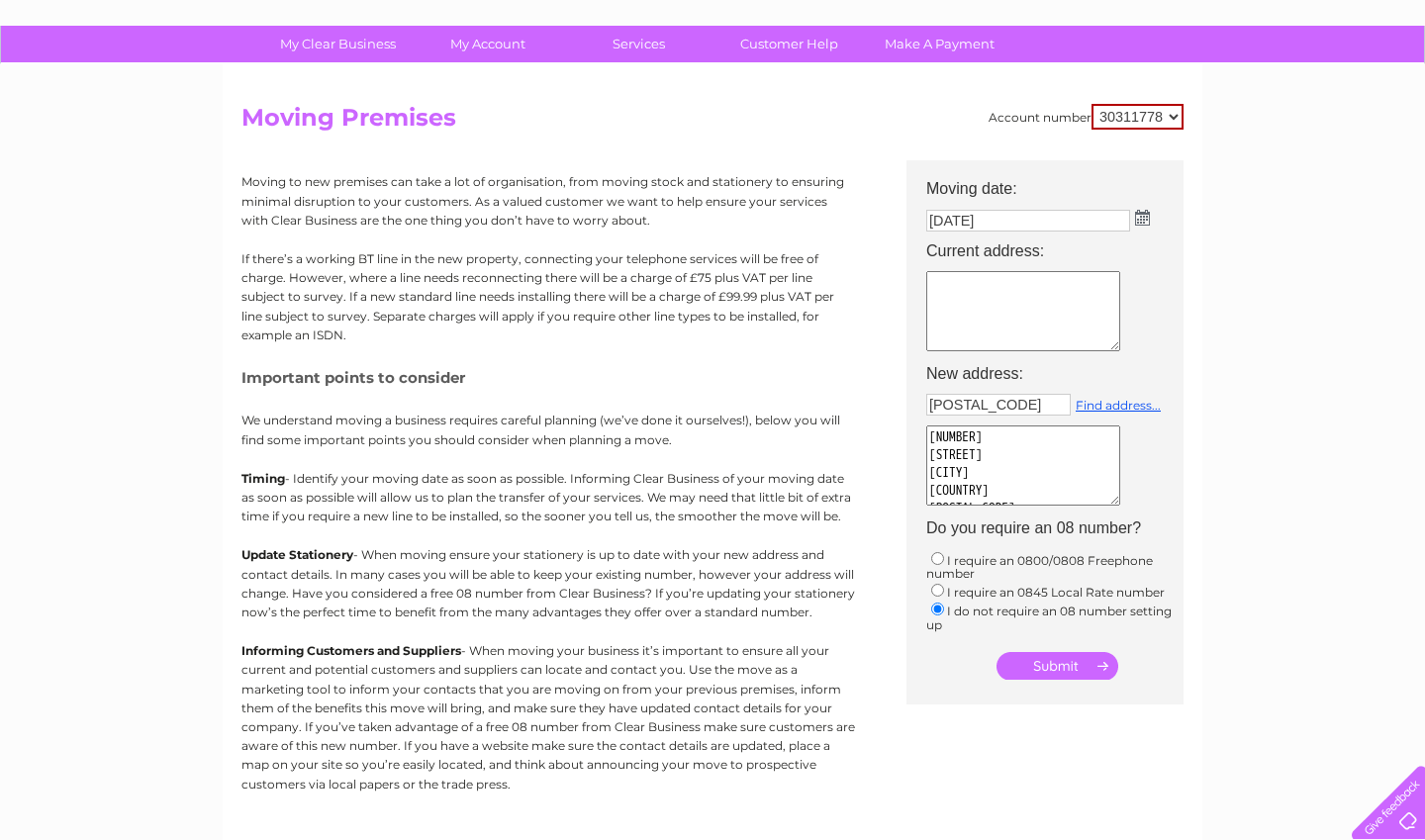 click at bounding box center [1057, 666] 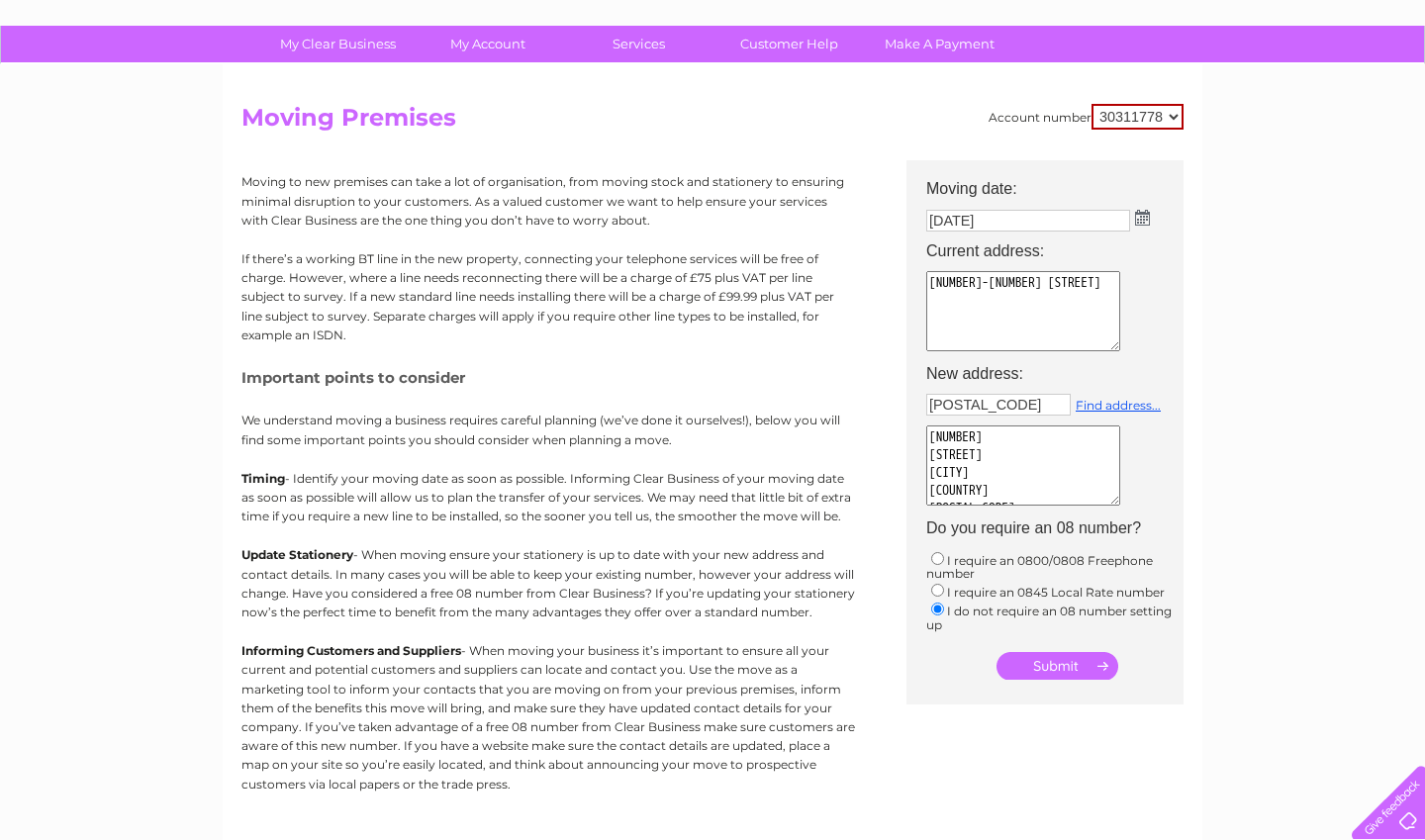 type on "[NUMBER]-[NUMBER] [STREET]" 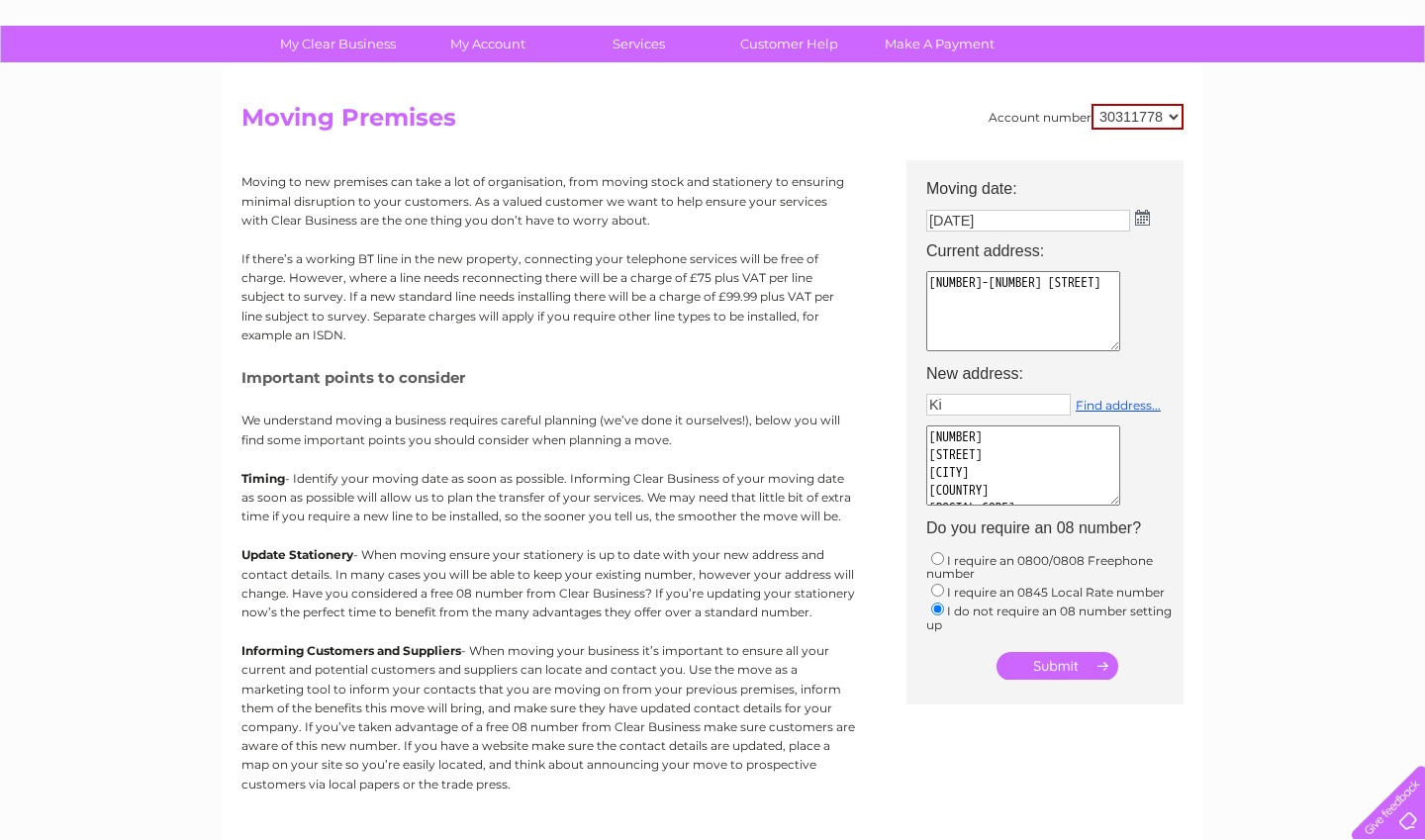 type on "K" 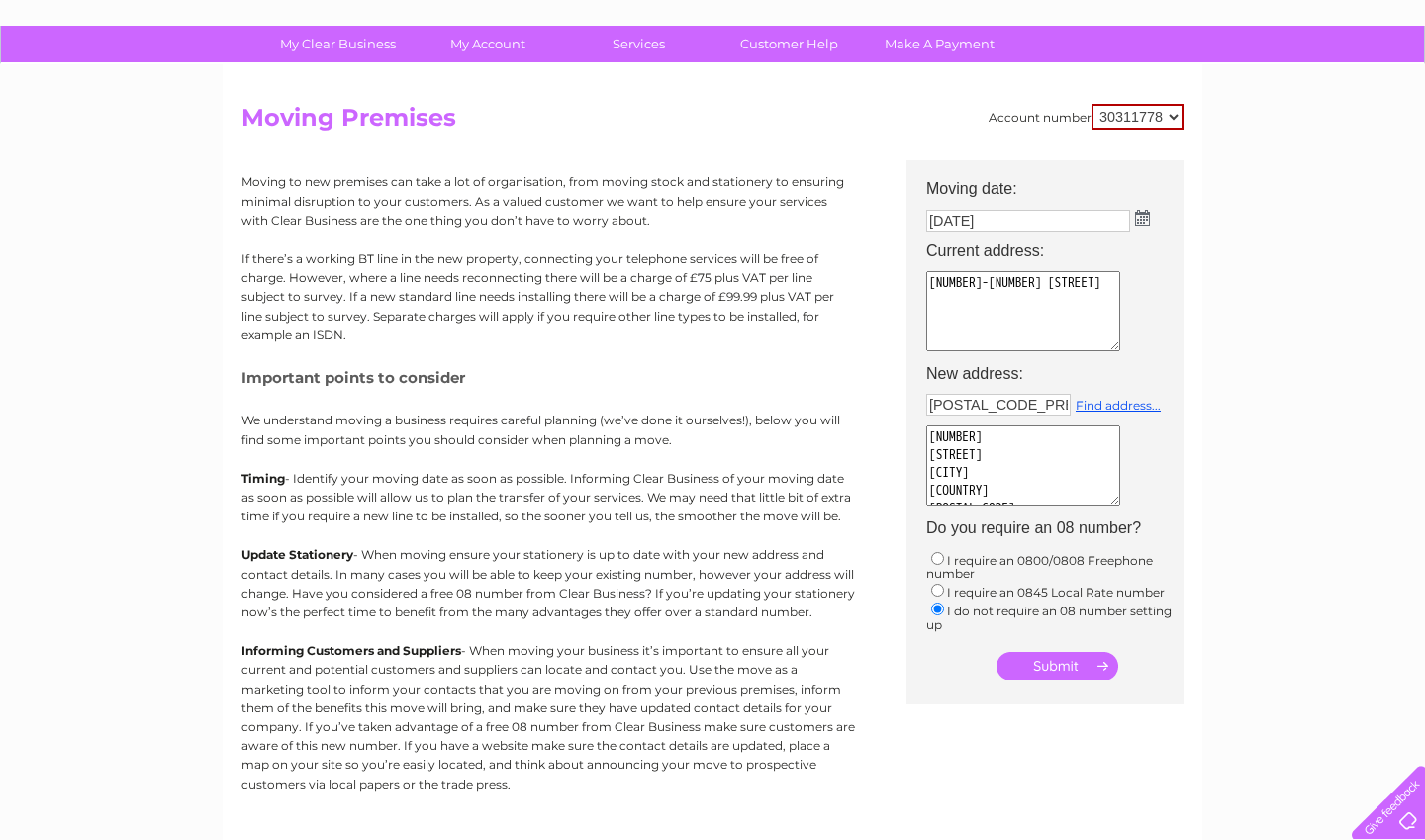 type on "[POSTAL_CODE]" 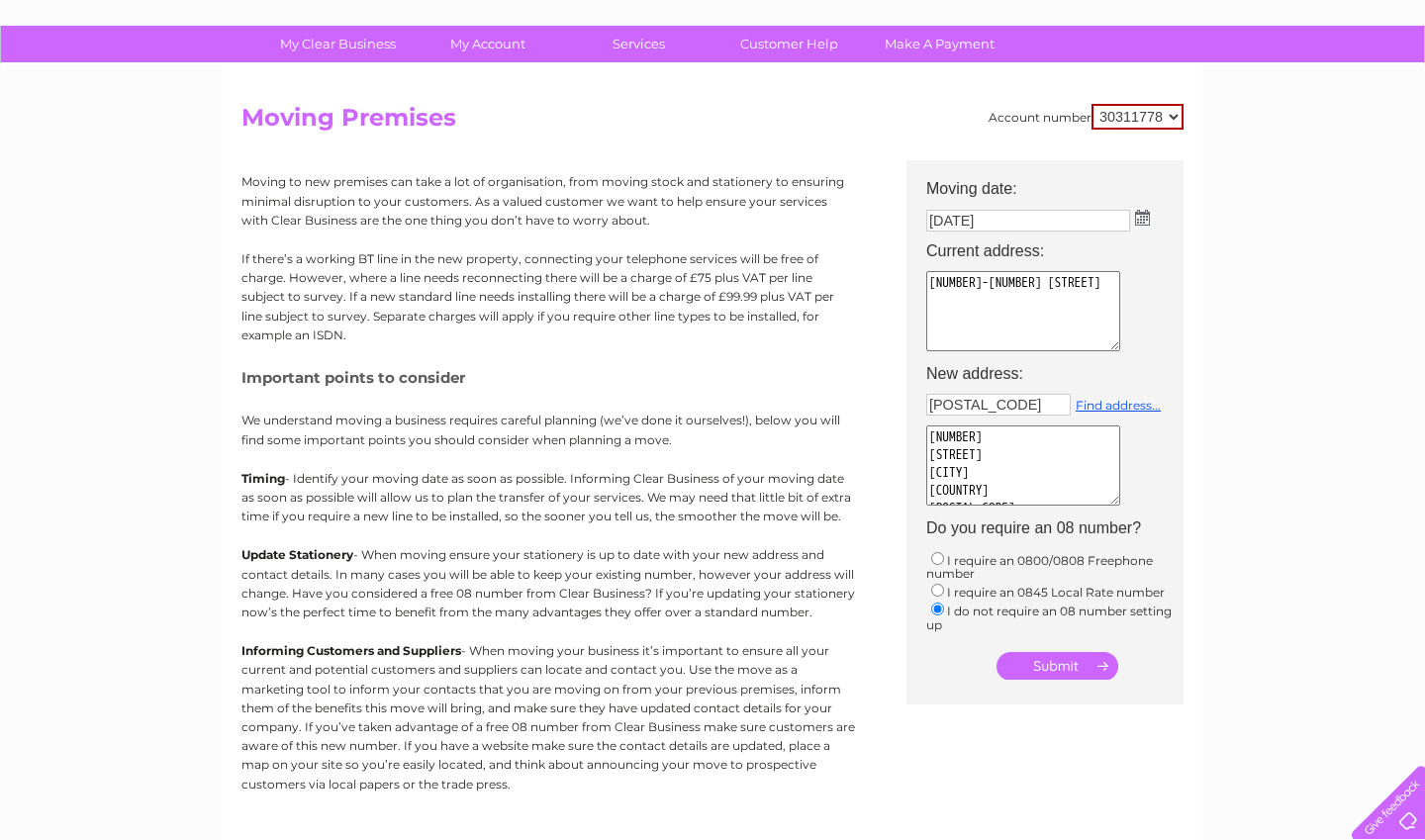 click at bounding box center (1057, 666) 